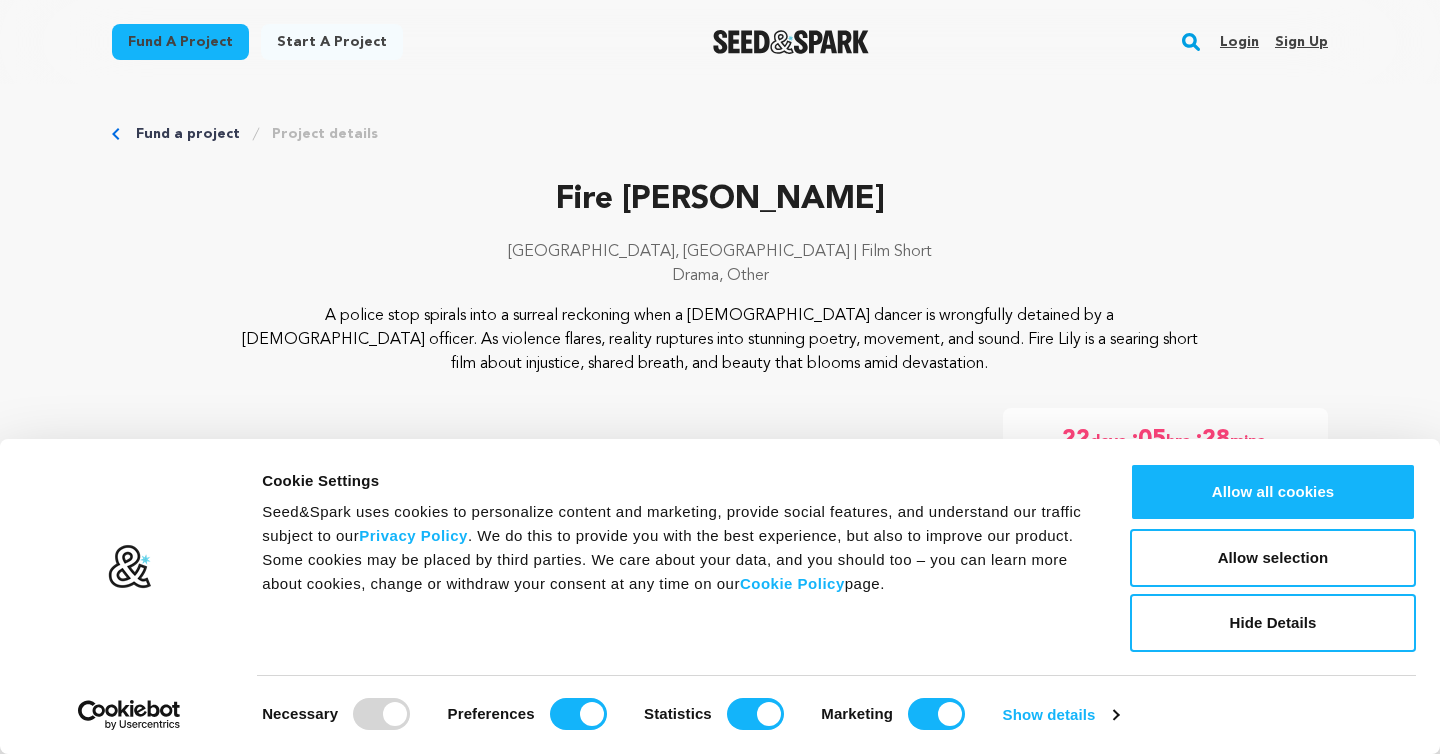 scroll, scrollTop: 0, scrollLeft: 0, axis: both 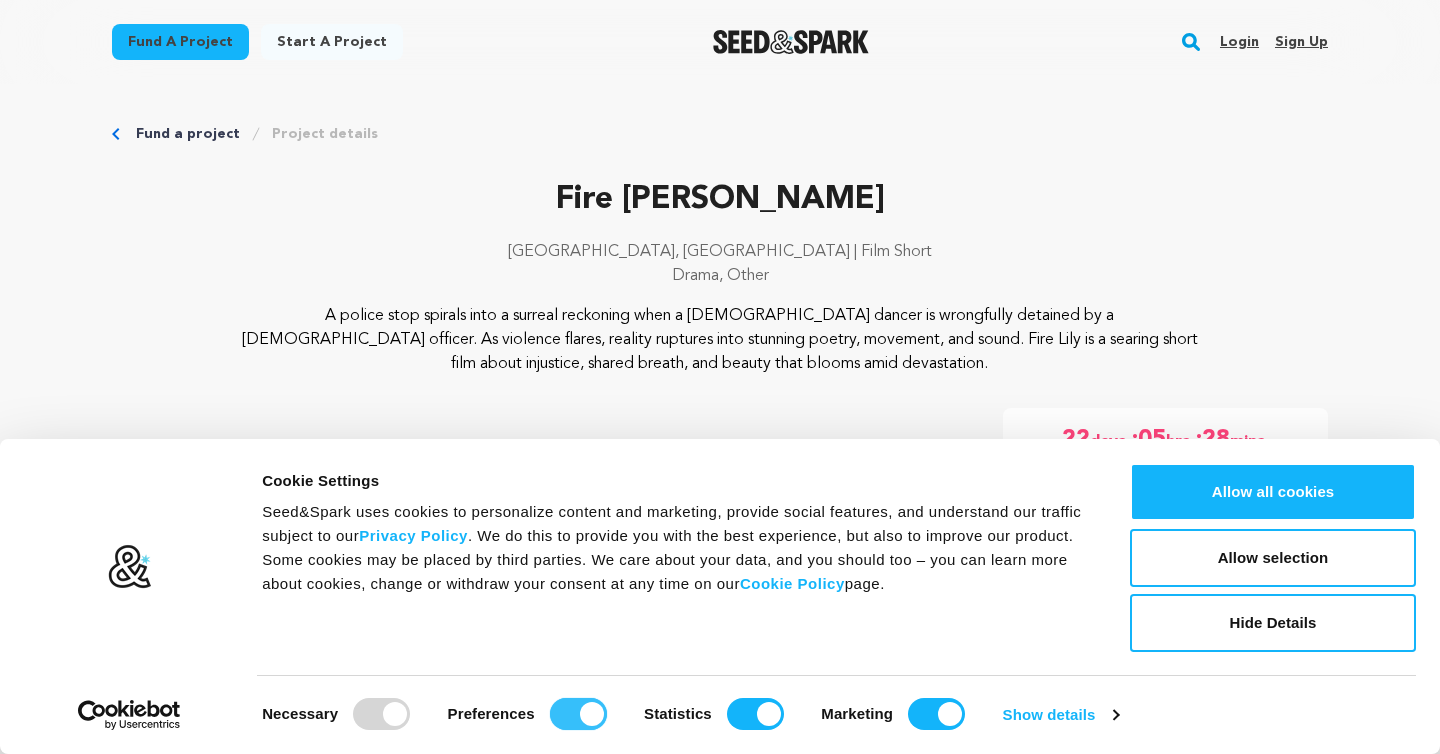 click on "Preferences" at bounding box center (578, 714) 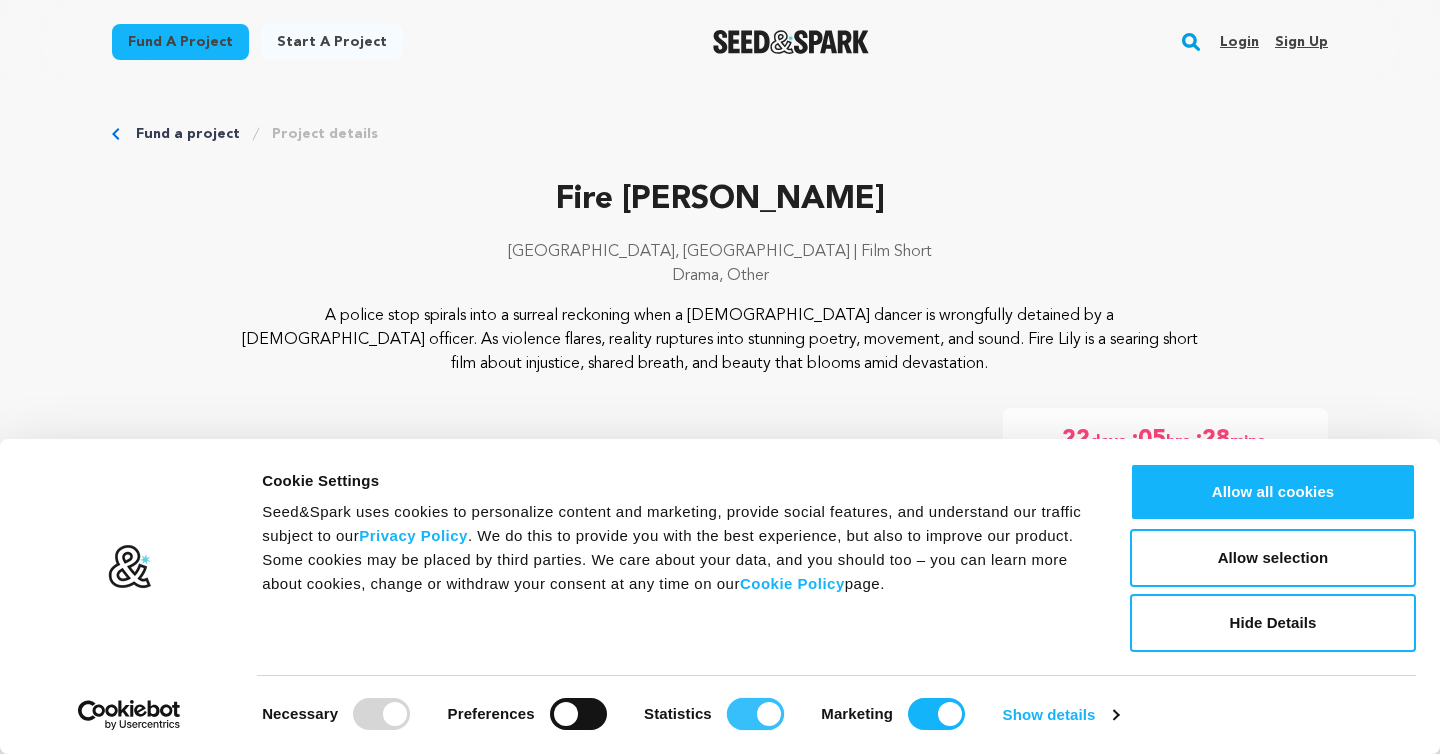 click on "Statistics" at bounding box center [755, 714] 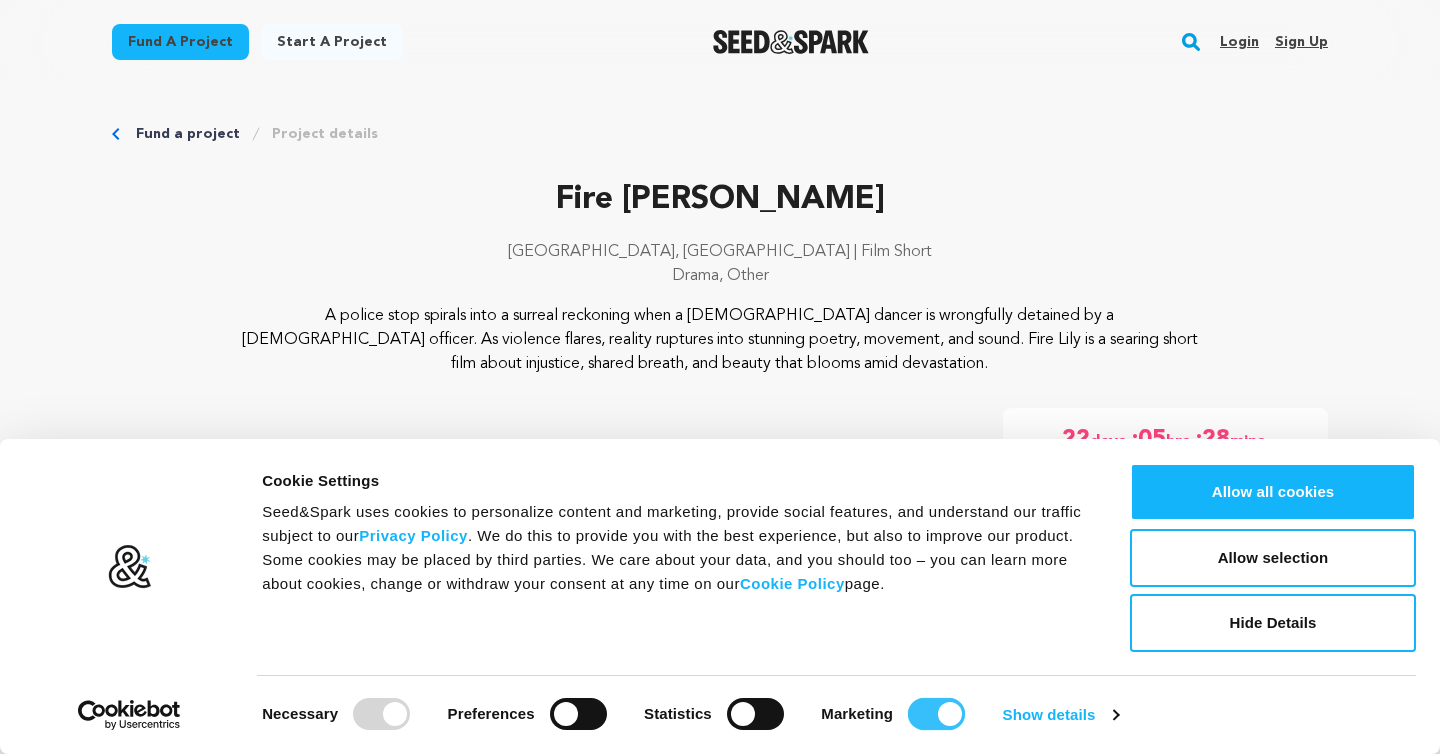 click on "Marketing" at bounding box center (936, 714) 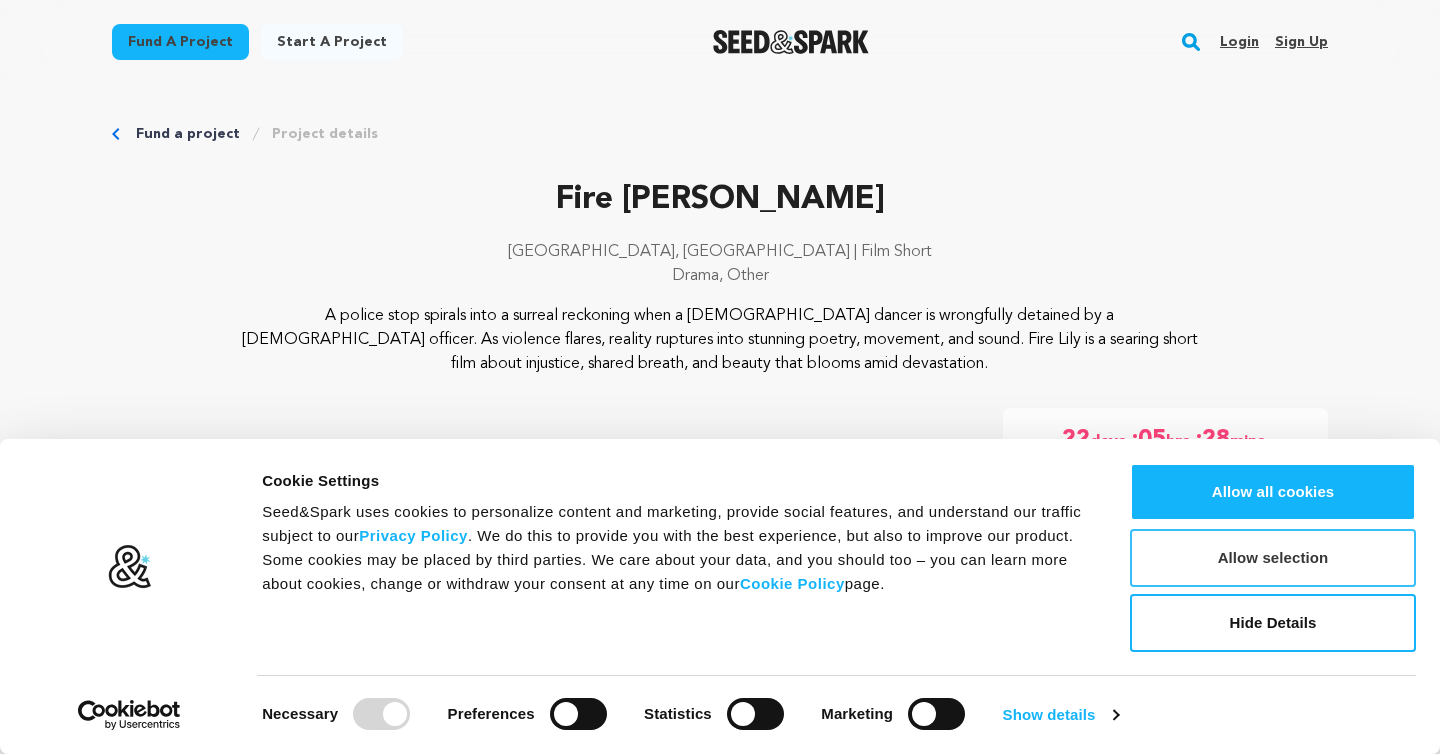 click on "Allow selection" at bounding box center (1273, 558) 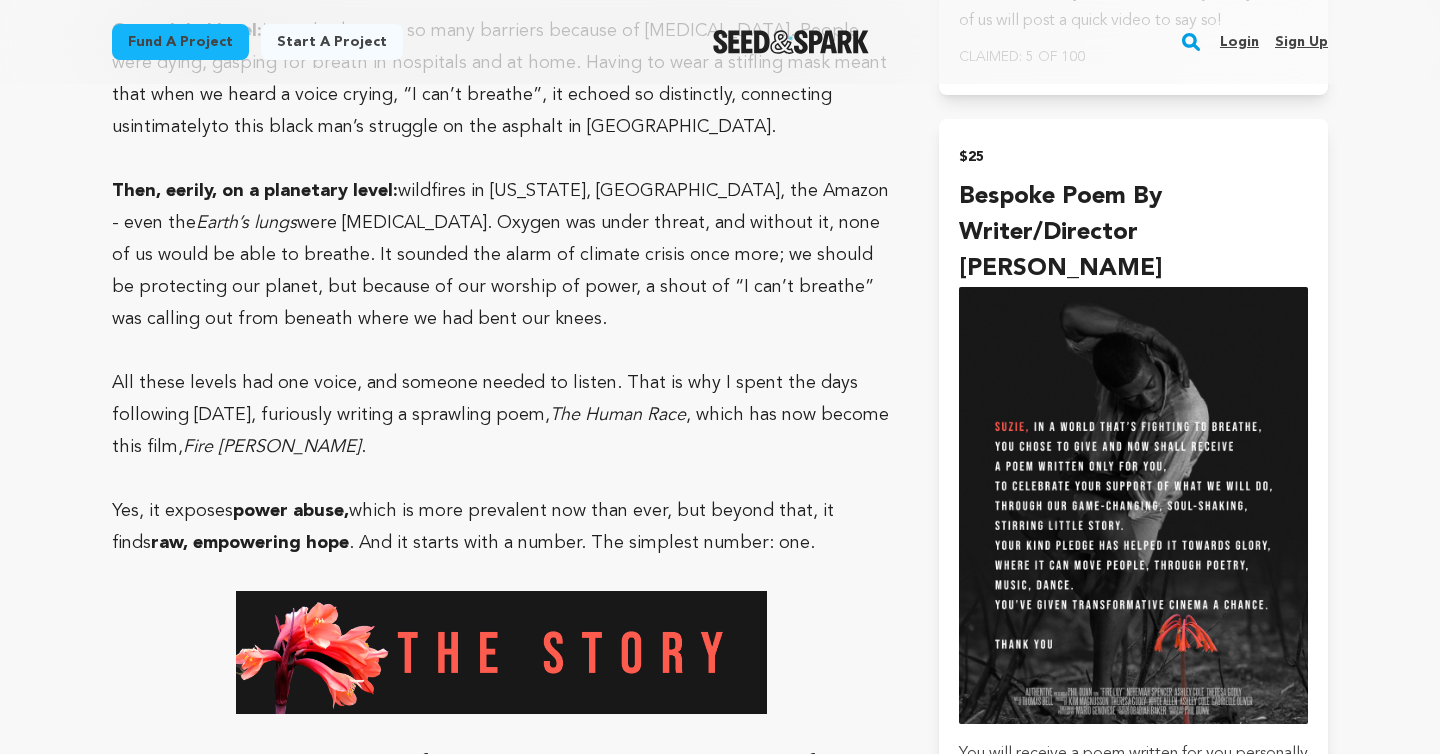 scroll, scrollTop: 2820, scrollLeft: 0, axis: vertical 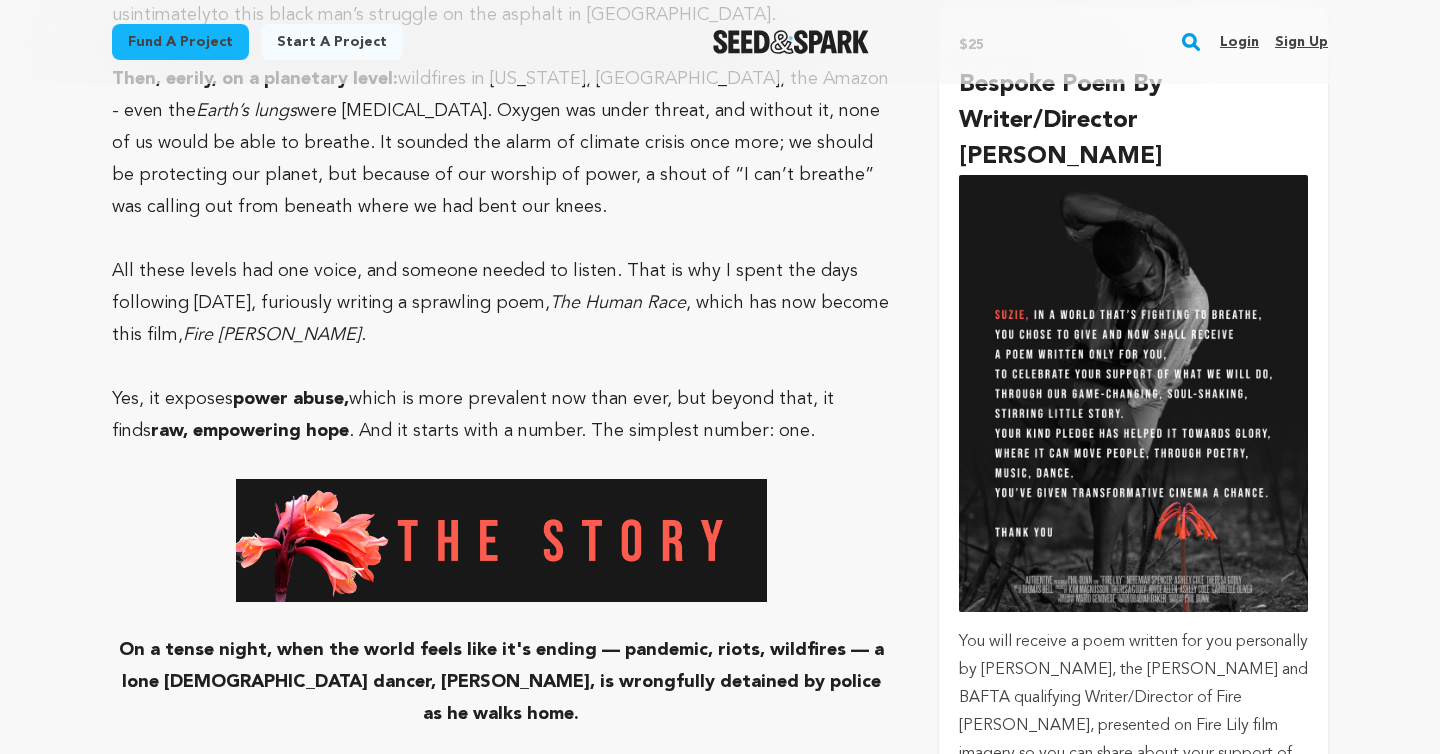 click on "Bespoke poem by Writer/Director Phil Dunn" at bounding box center (1133, 121) 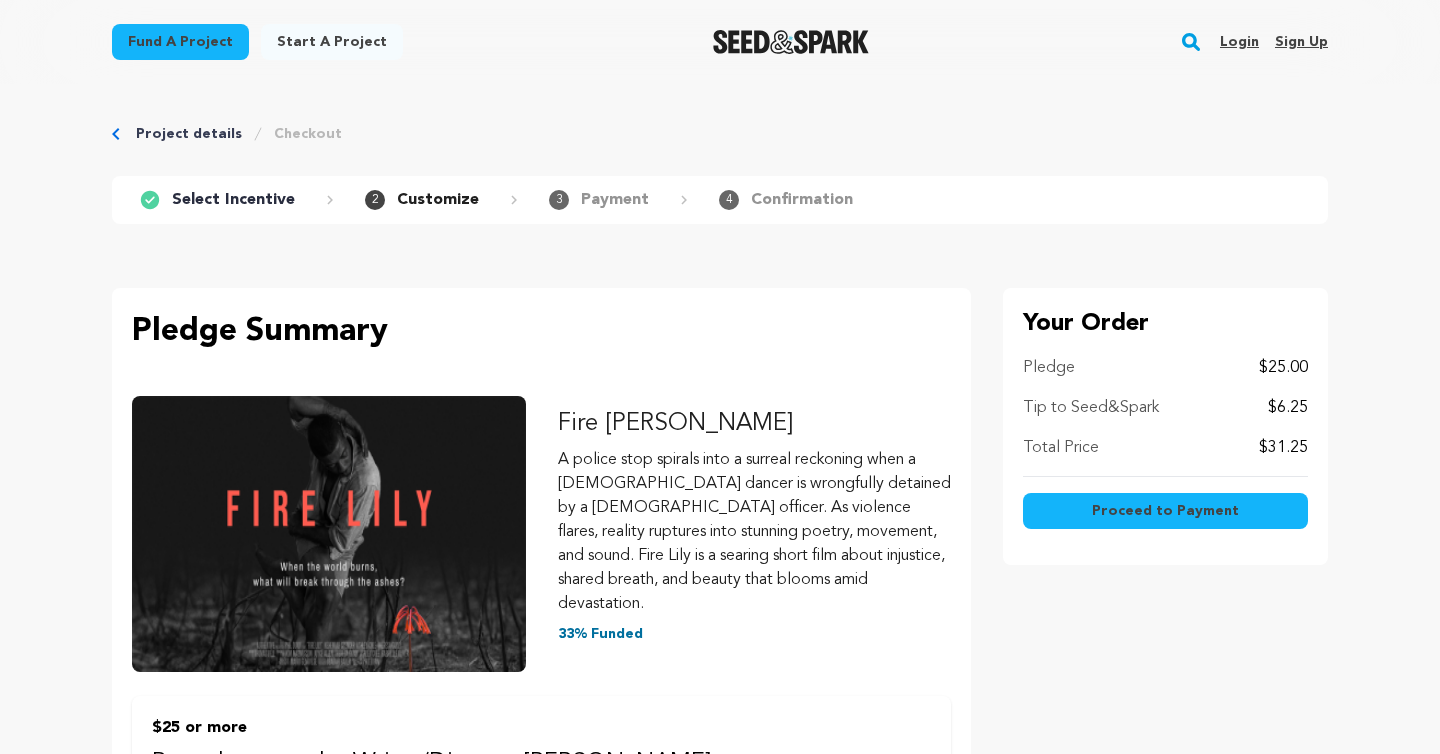 scroll, scrollTop: 0, scrollLeft: 0, axis: both 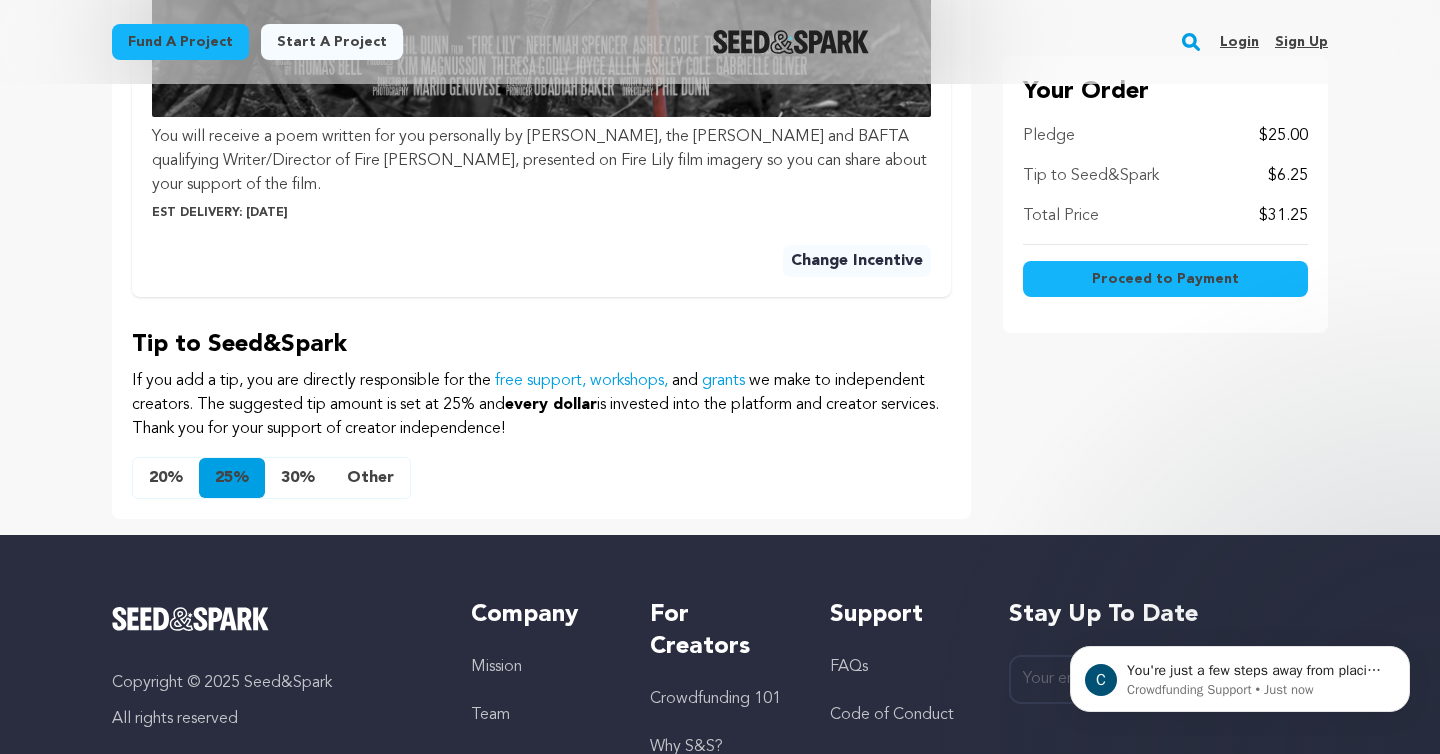 click on "Other" at bounding box center (370, 478) 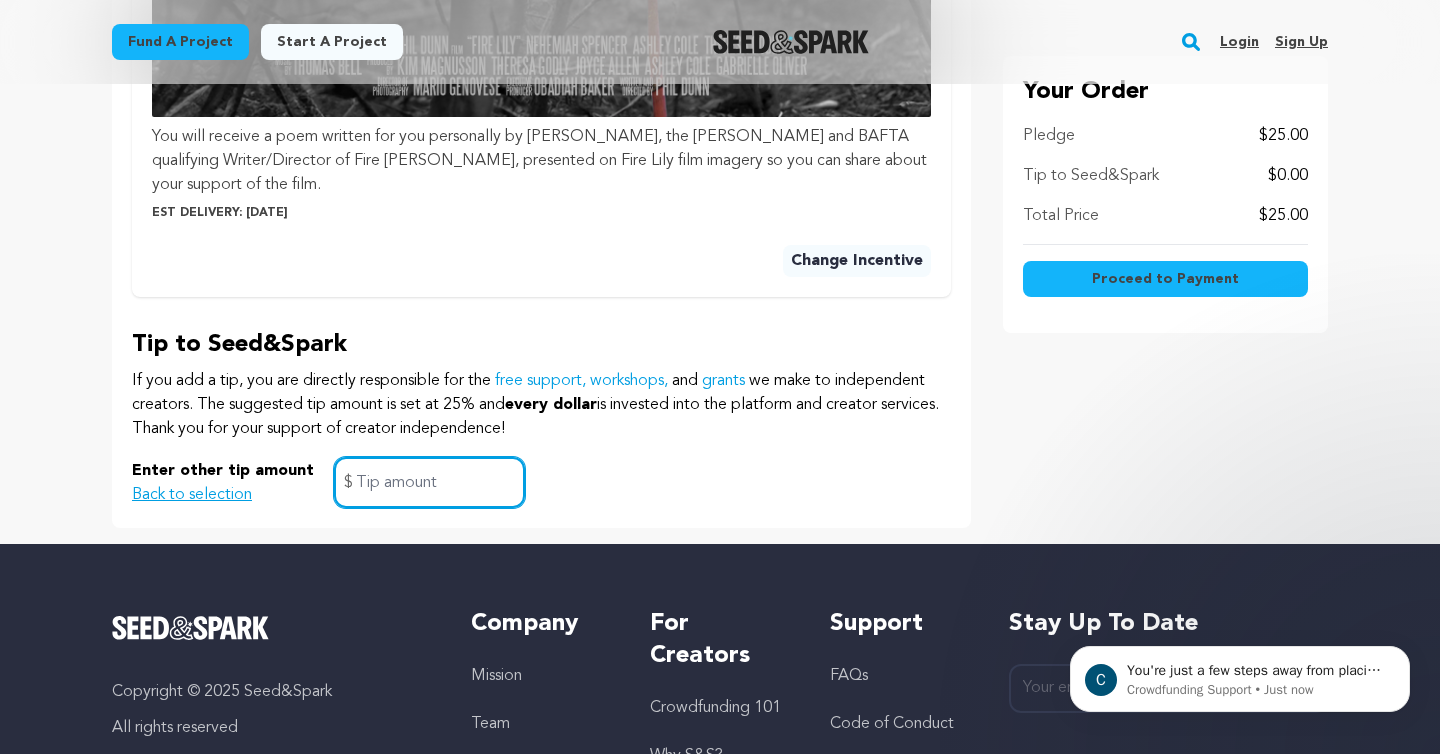 click at bounding box center (429, 482) 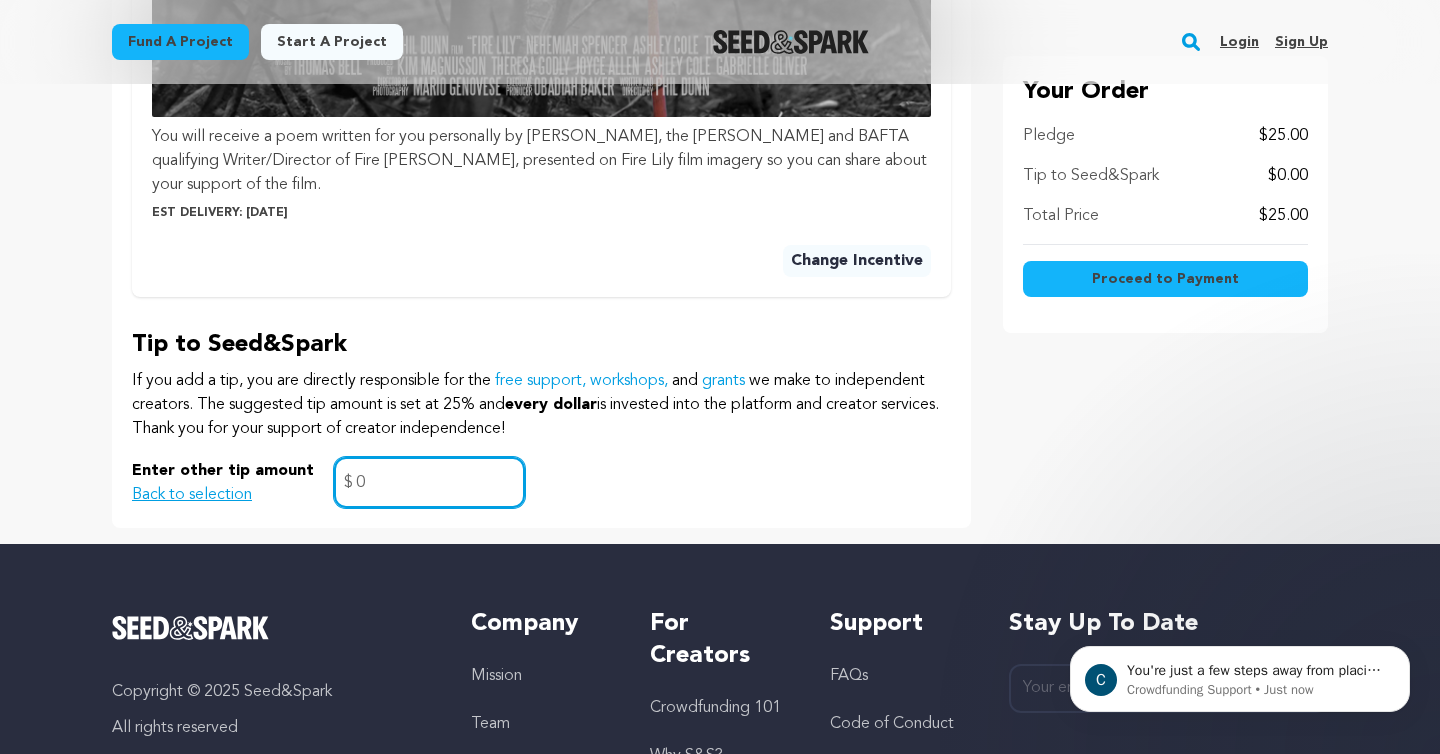 type on "0" 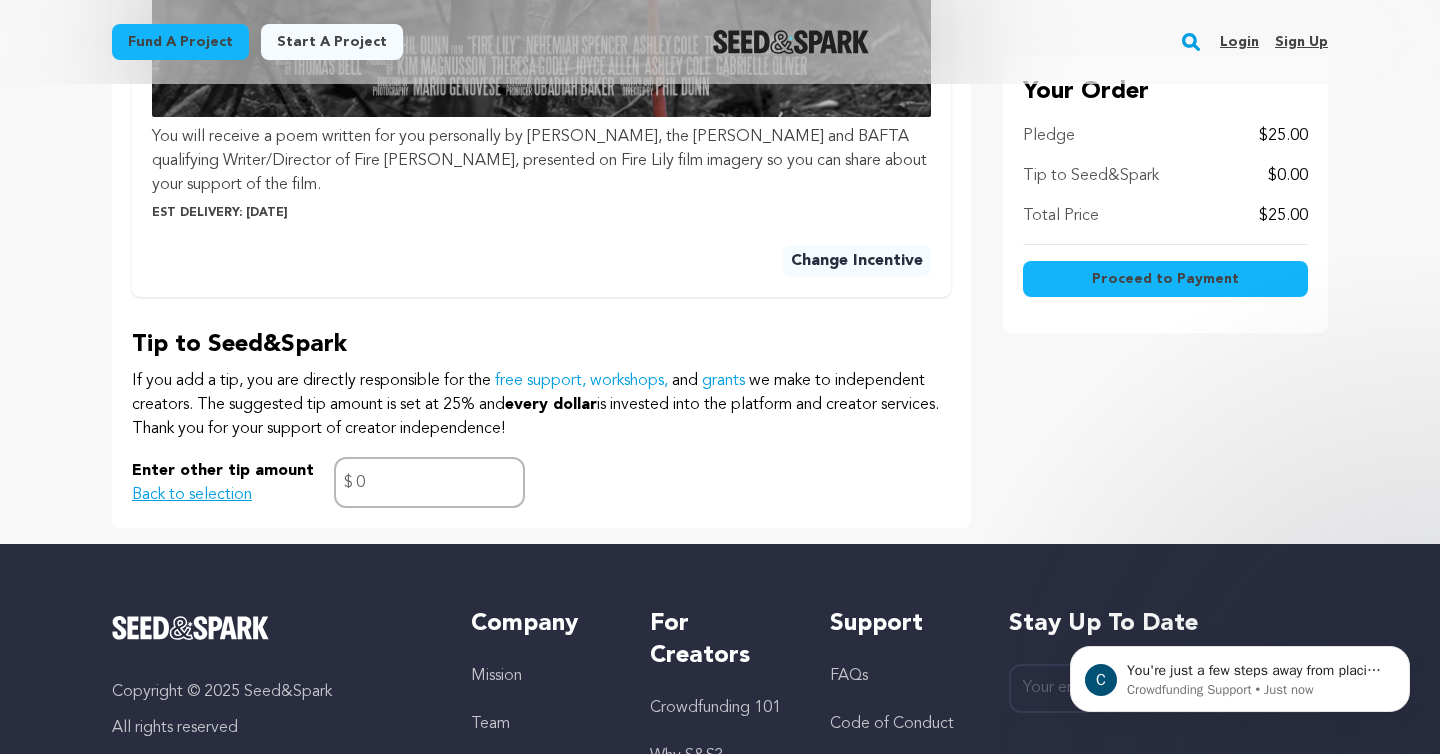 click on "Your Order
Pledge
$25.00
Tip to Seed&Spark
$0.00
Total Price
$25.00
Proceed to Payment" at bounding box center [1165, -415] 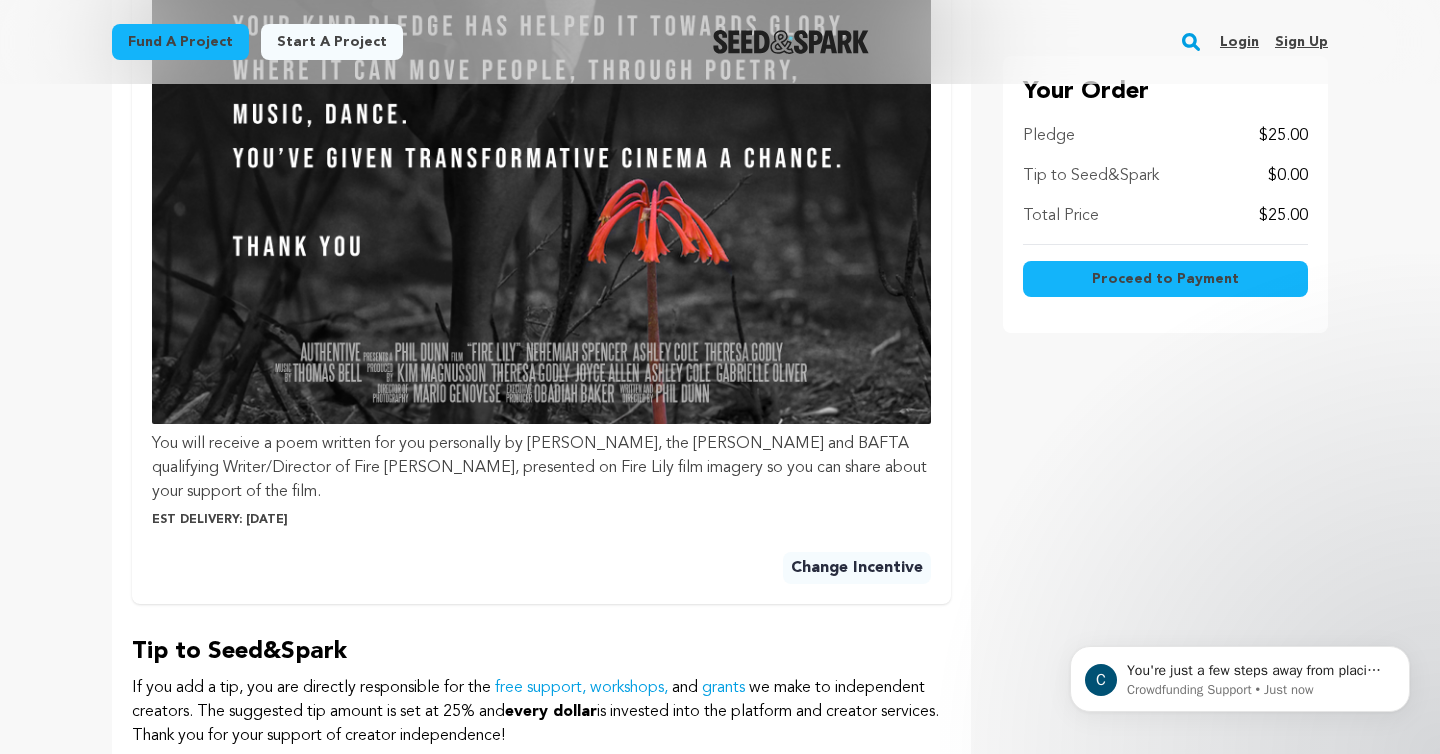 scroll, scrollTop: 1227, scrollLeft: 0, axis: vertical 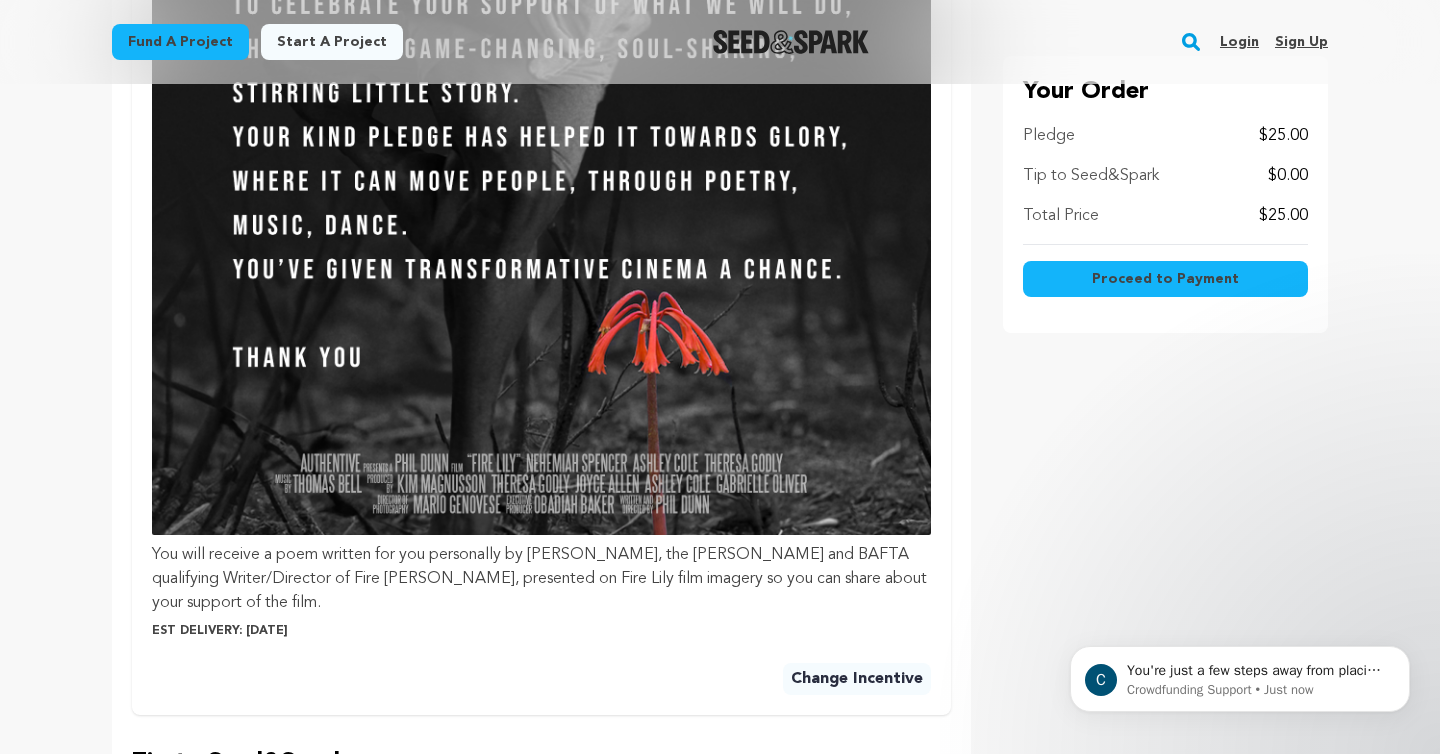 click on "Proceed to Payment" at bounding box center [1165, 279] 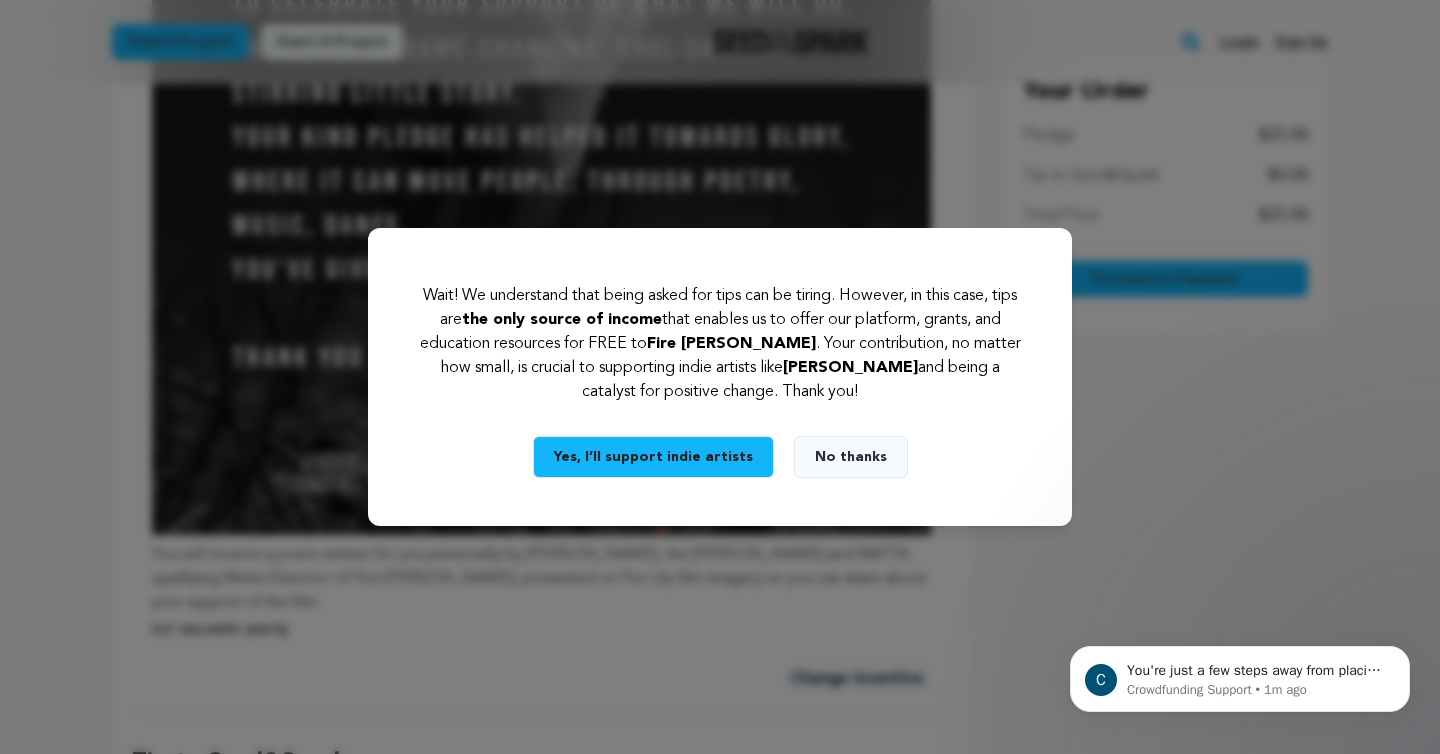 click on "No thanks" at bounding box center [851, 457] 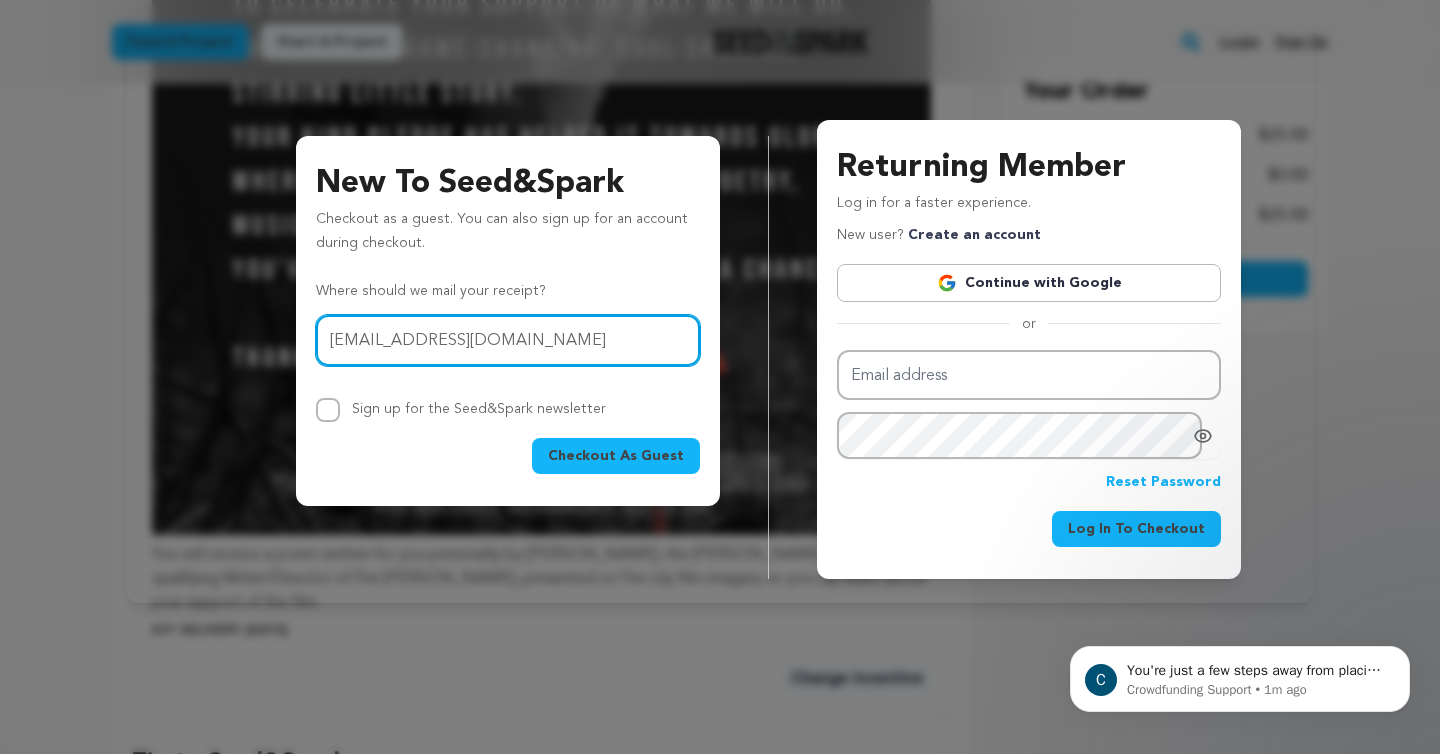 type on "[EMAIL_ADDRESS][DOMAIN_NAME]" 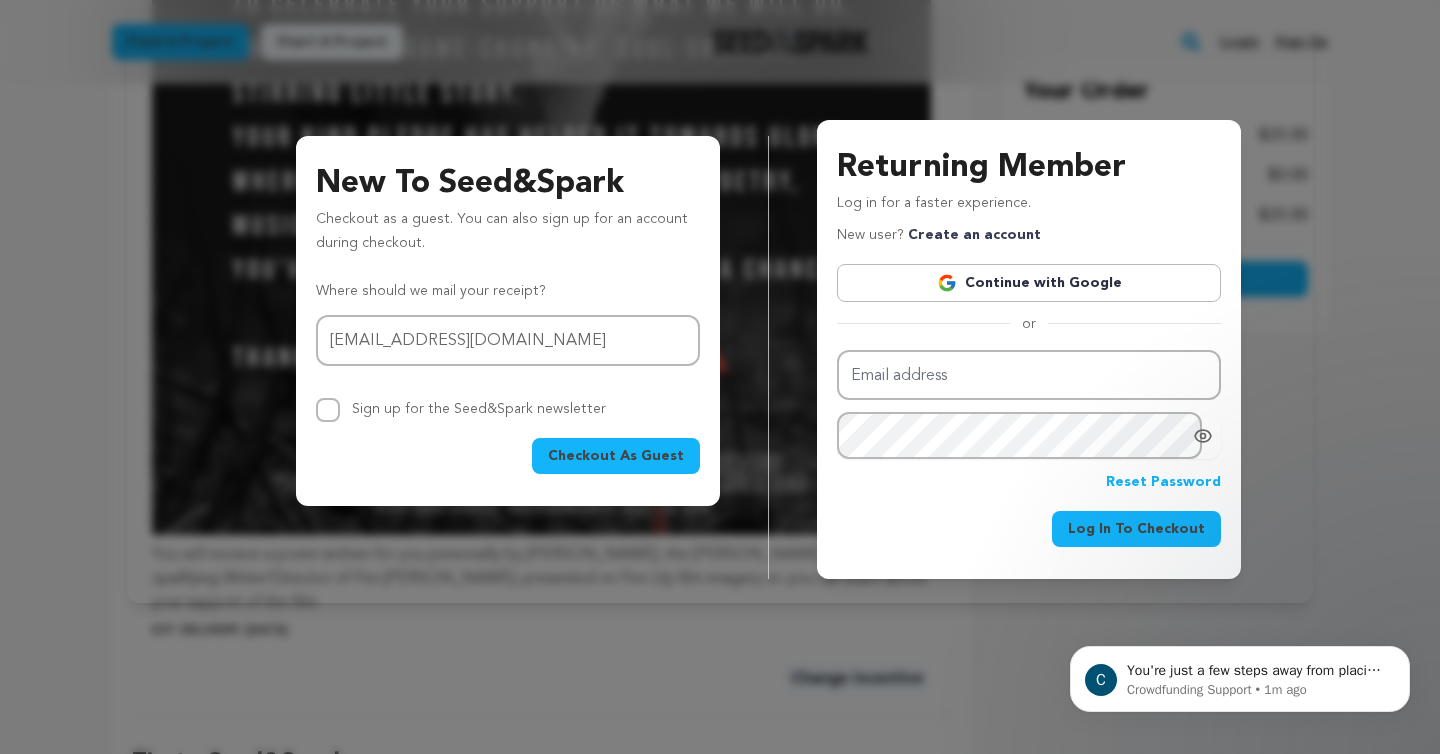 click on "Checkout As Guest" at bounding box center [616, 456] 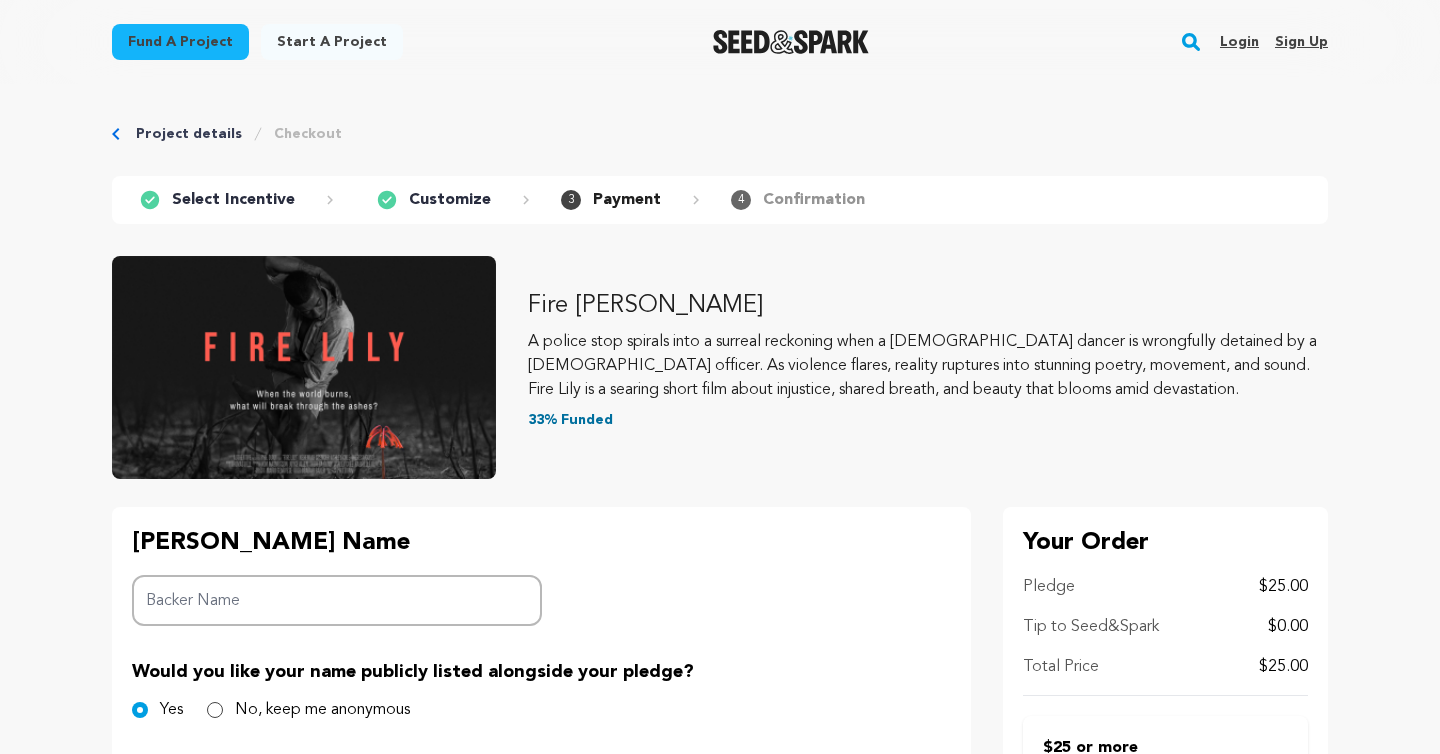 scroll, scrollTop: 0, scrollLeft: 0, axis: both 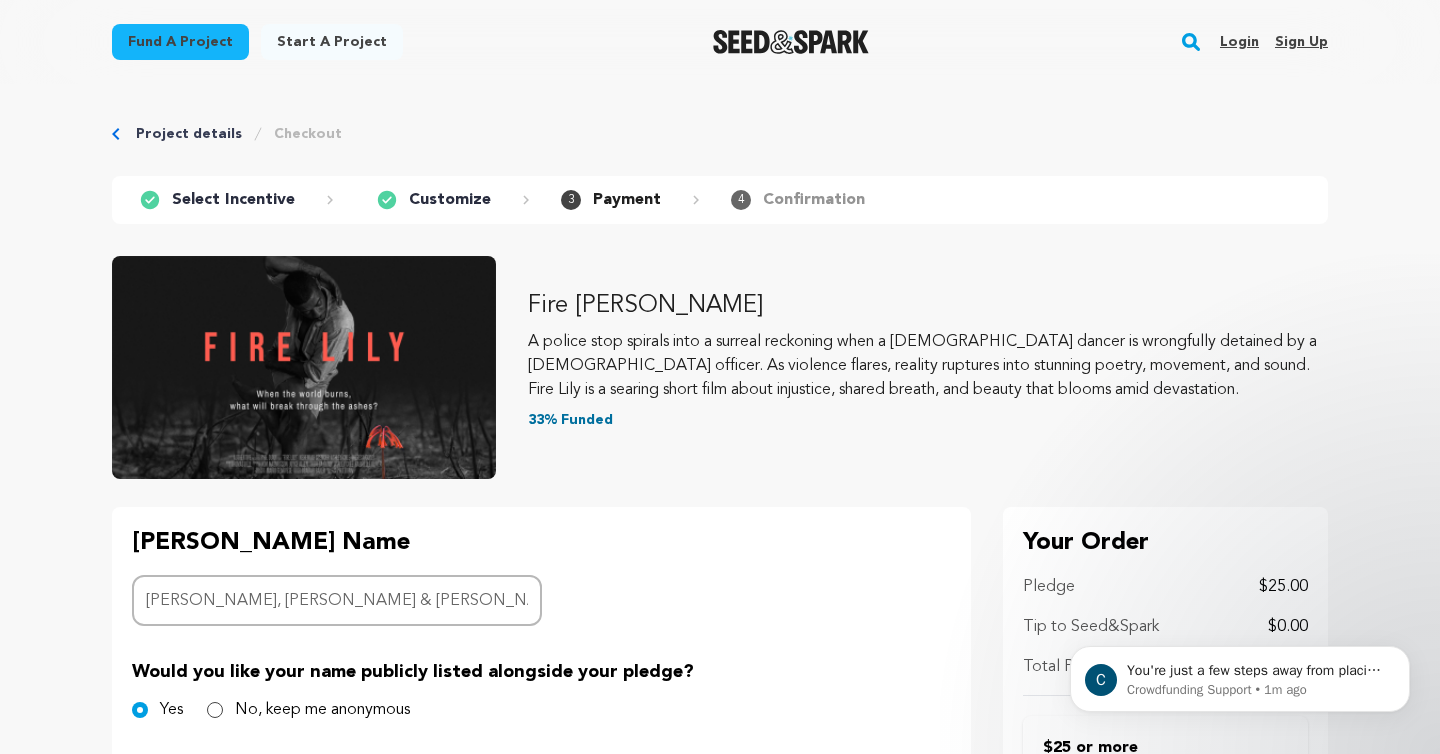 type on "Mike, Perry & JB" 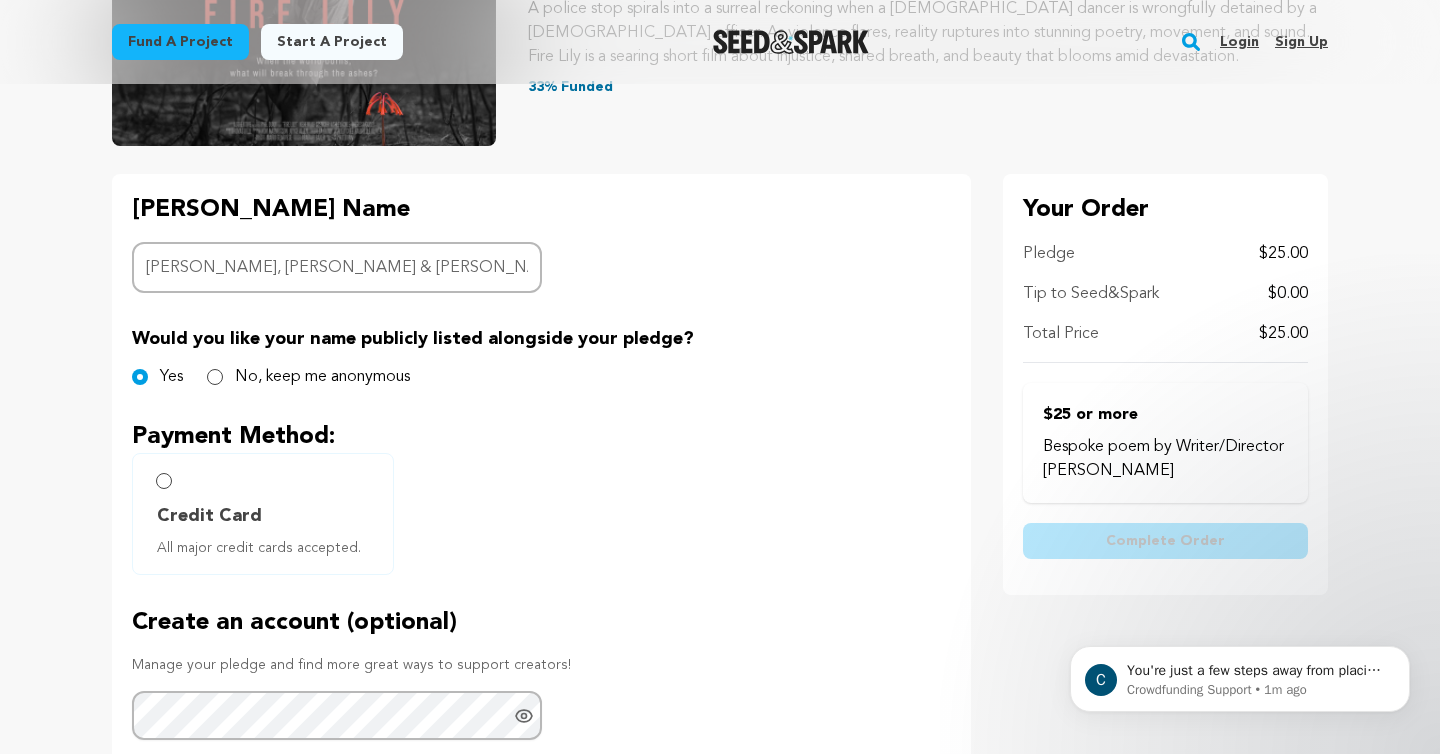scroll, scrollTop: 366, scrollLeft: 0, axis: vertical 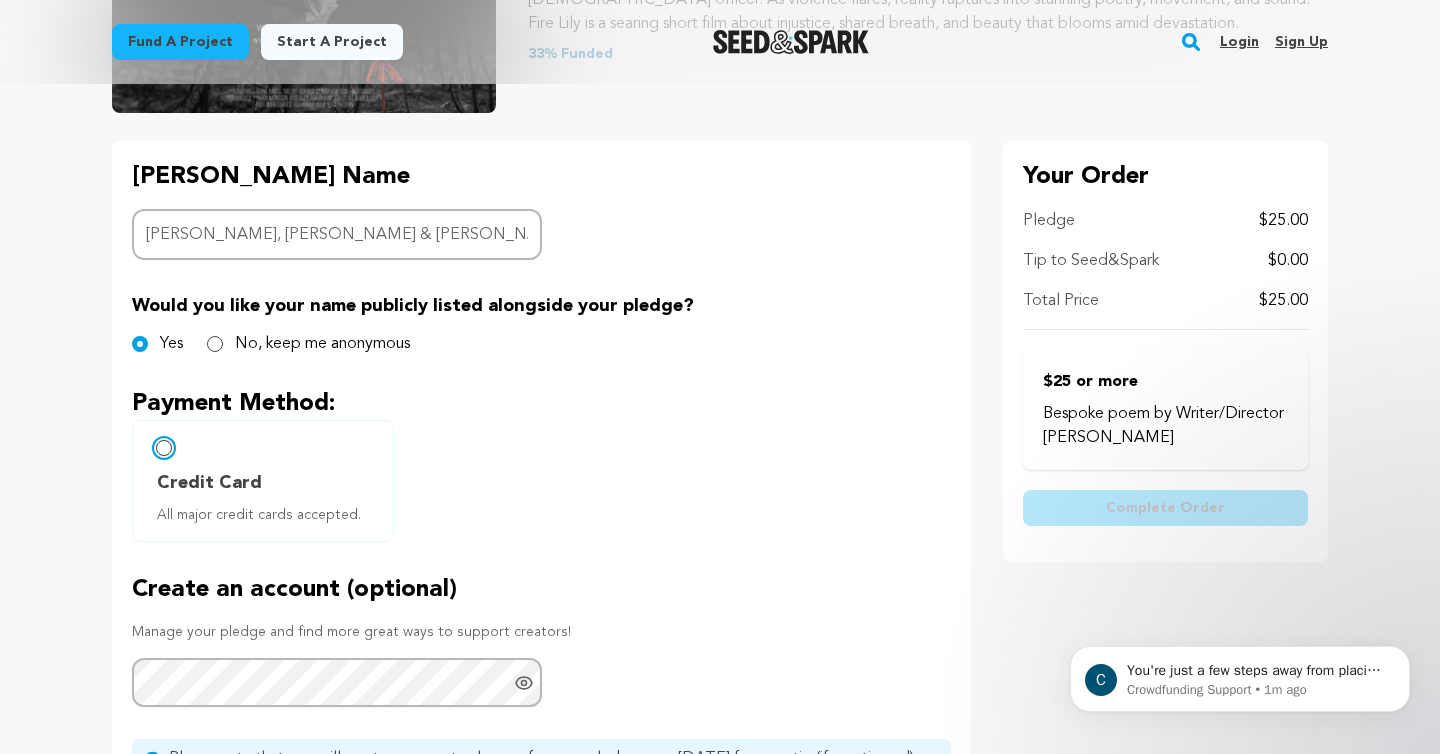 click on "Credit Card
All major credit cards accepted." at bounding box center (164, 448) 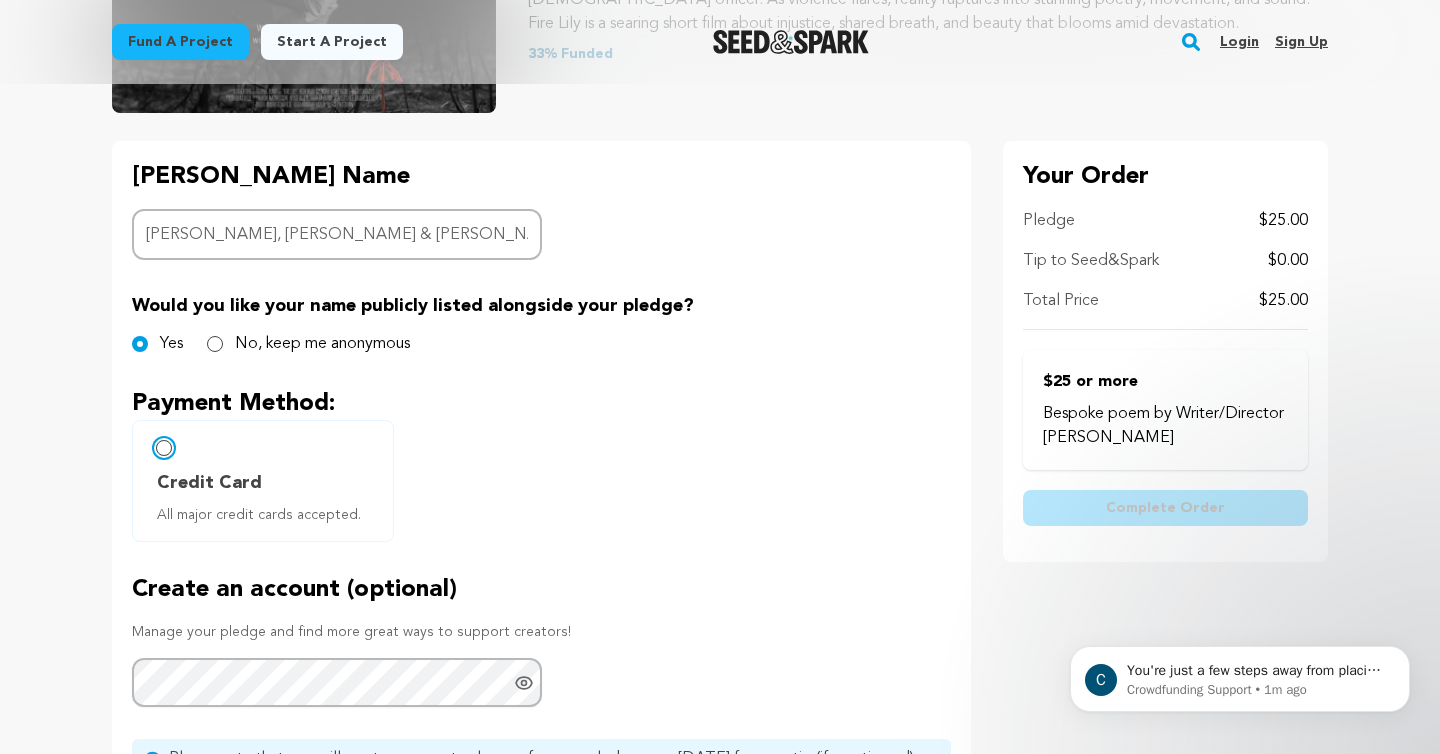 radio on "false" 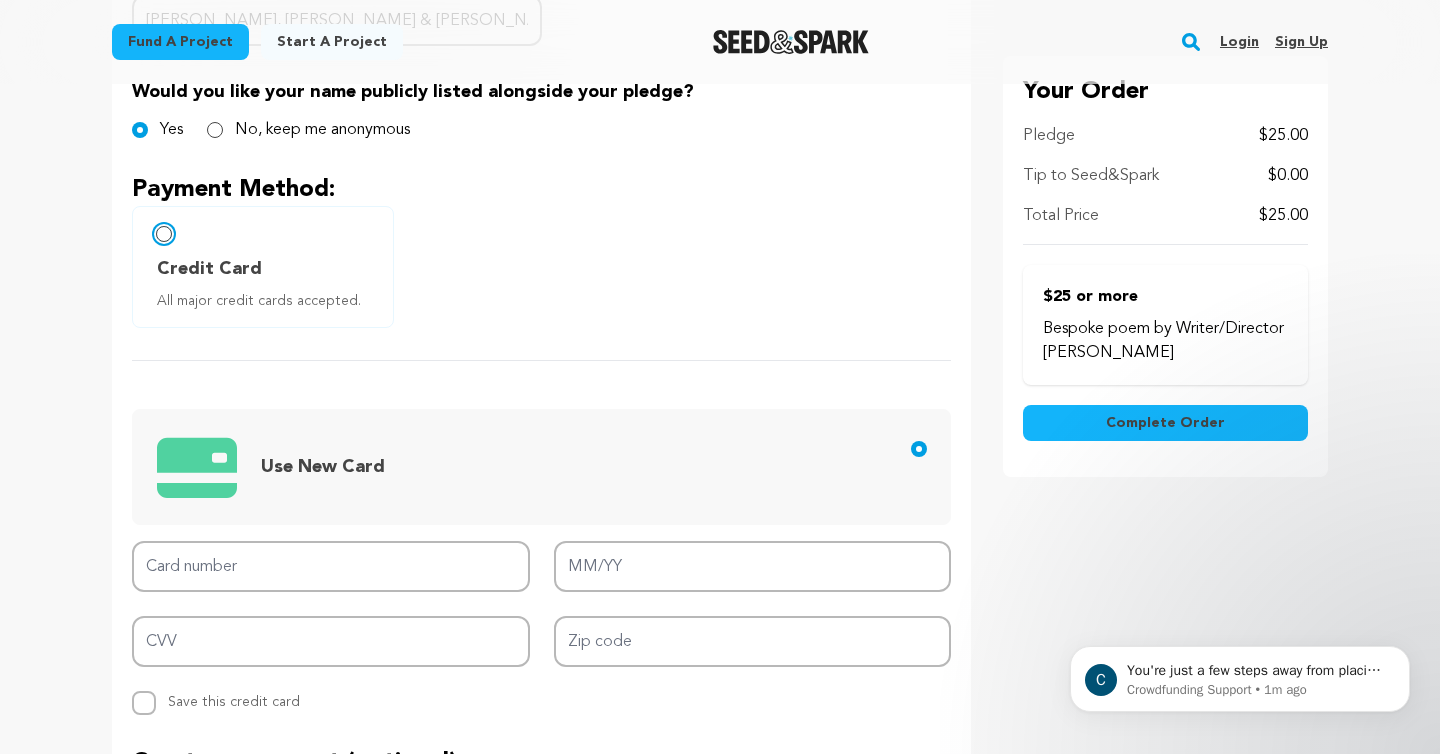 scroll, scrollTop: 781, scrollLeft: 0, axis: vertical 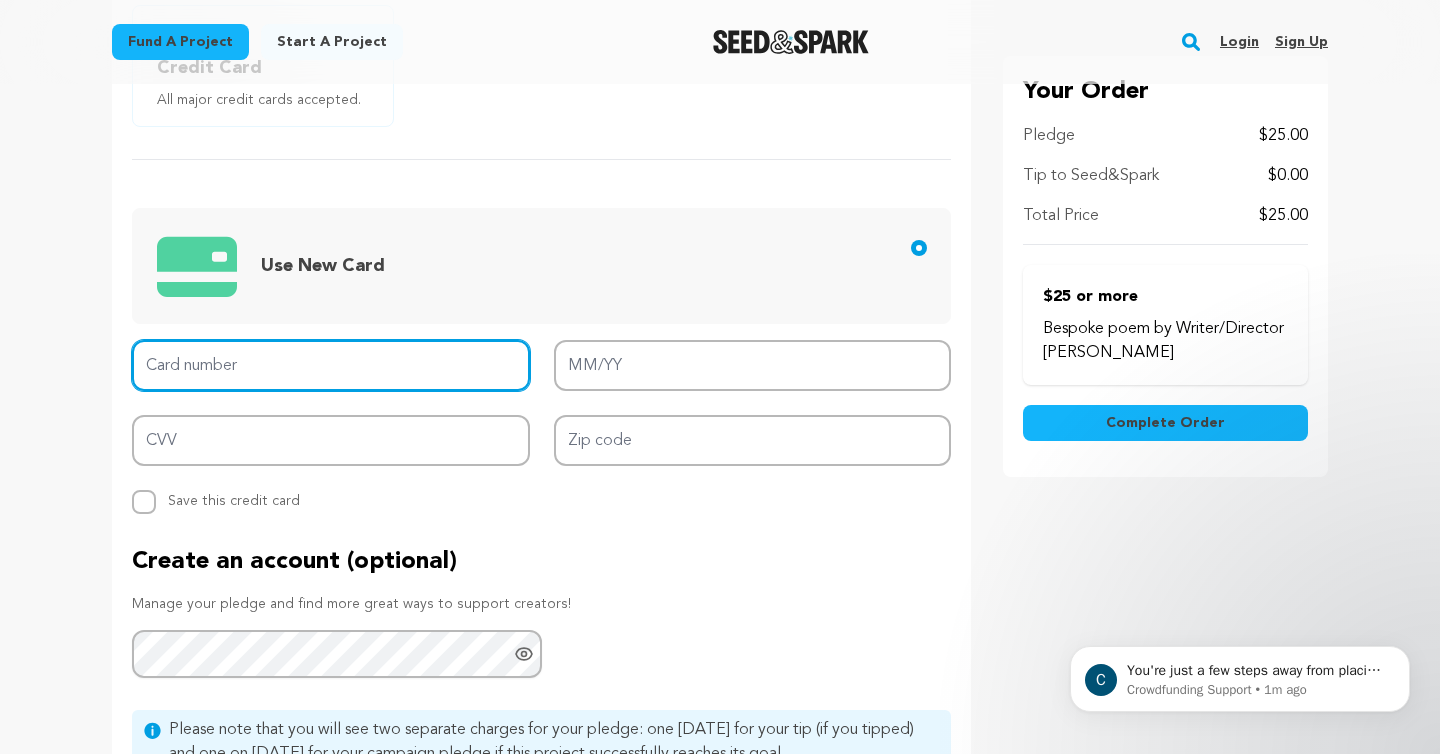 click on "Card number" at bounding box center [331, 365] 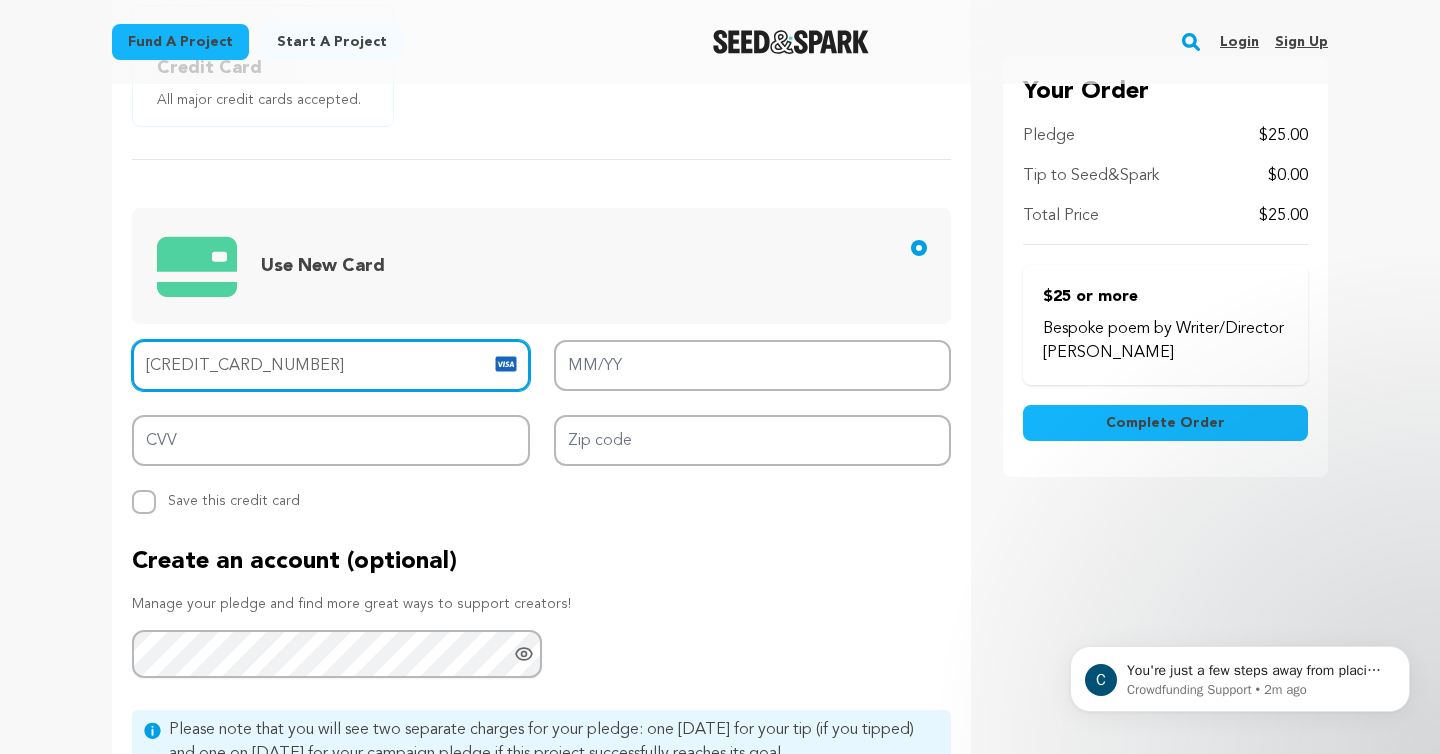 type on "4539 7800 2958 1336" 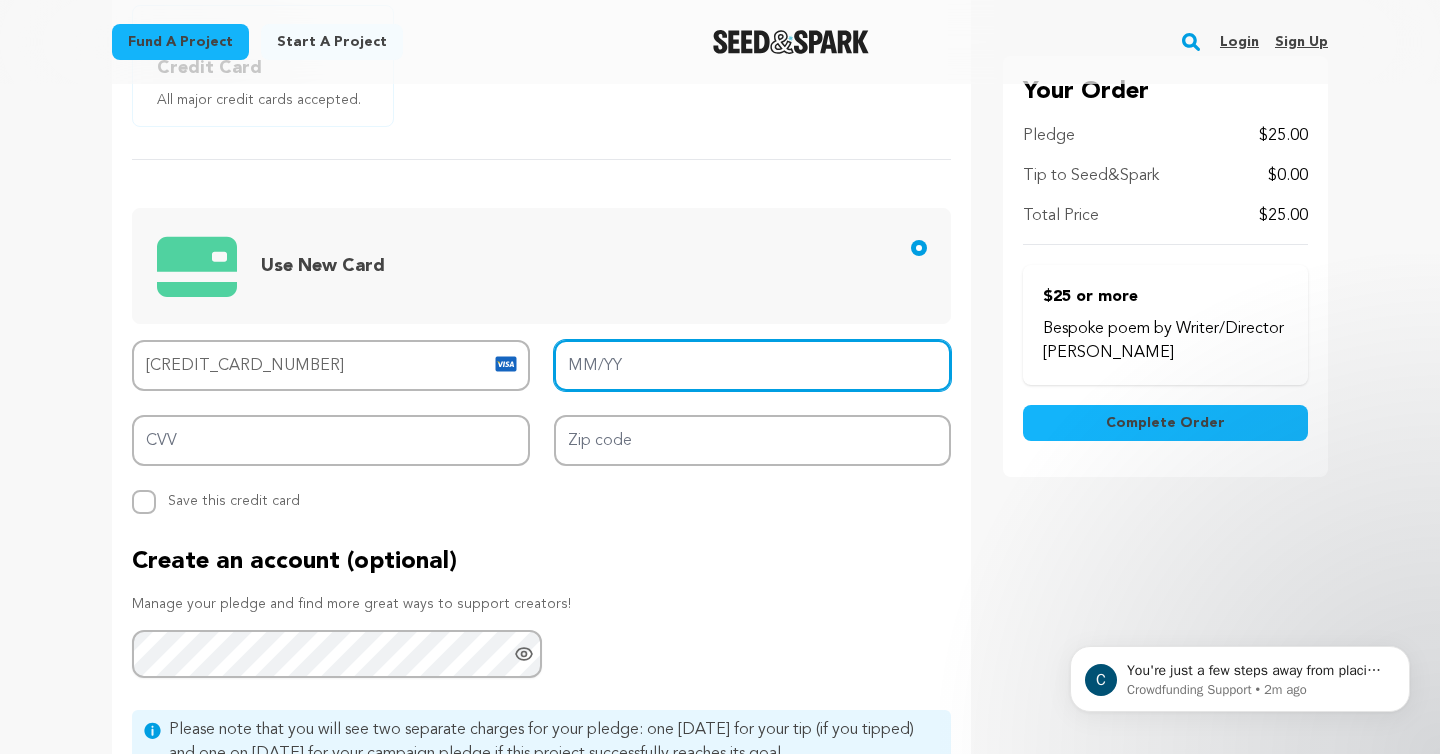 click on "MM/YY" at bounding box center [753, 365] 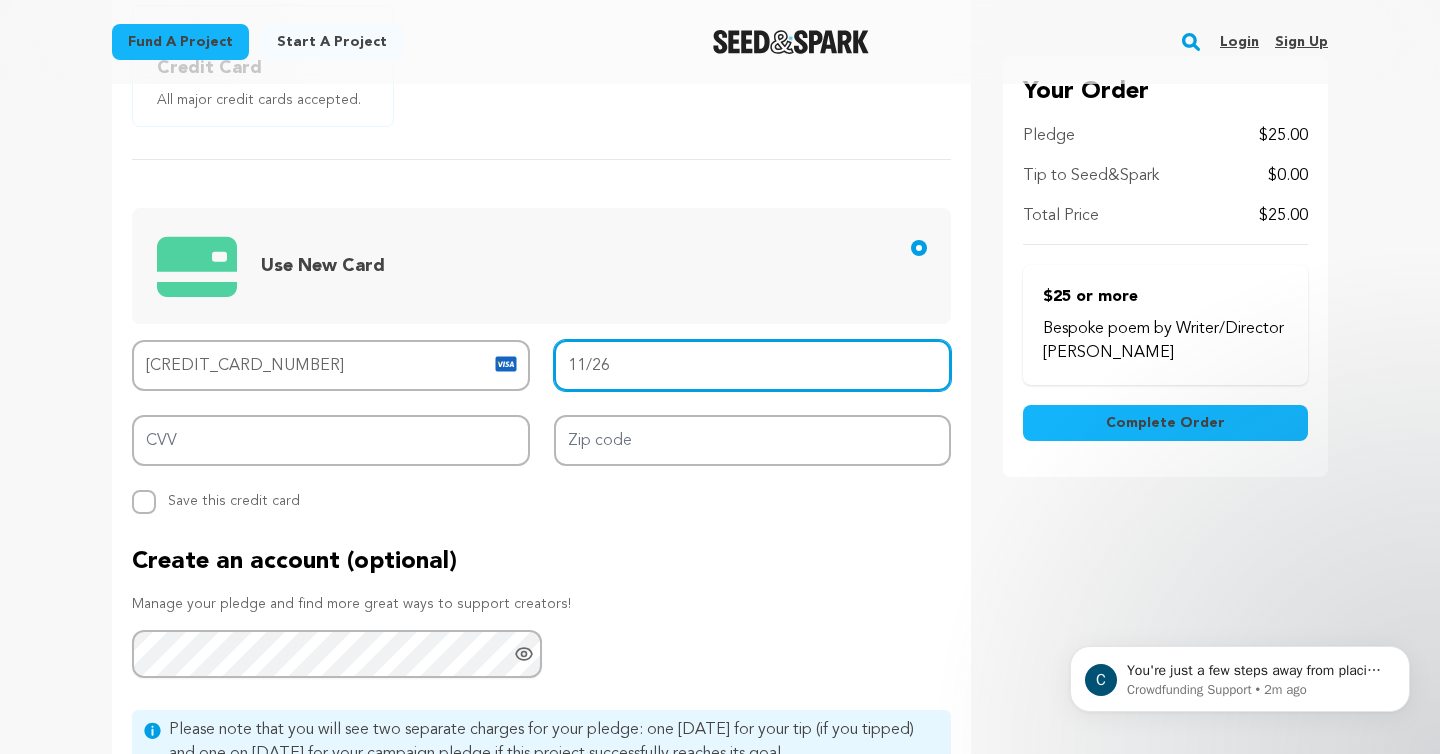 type on "11/26" 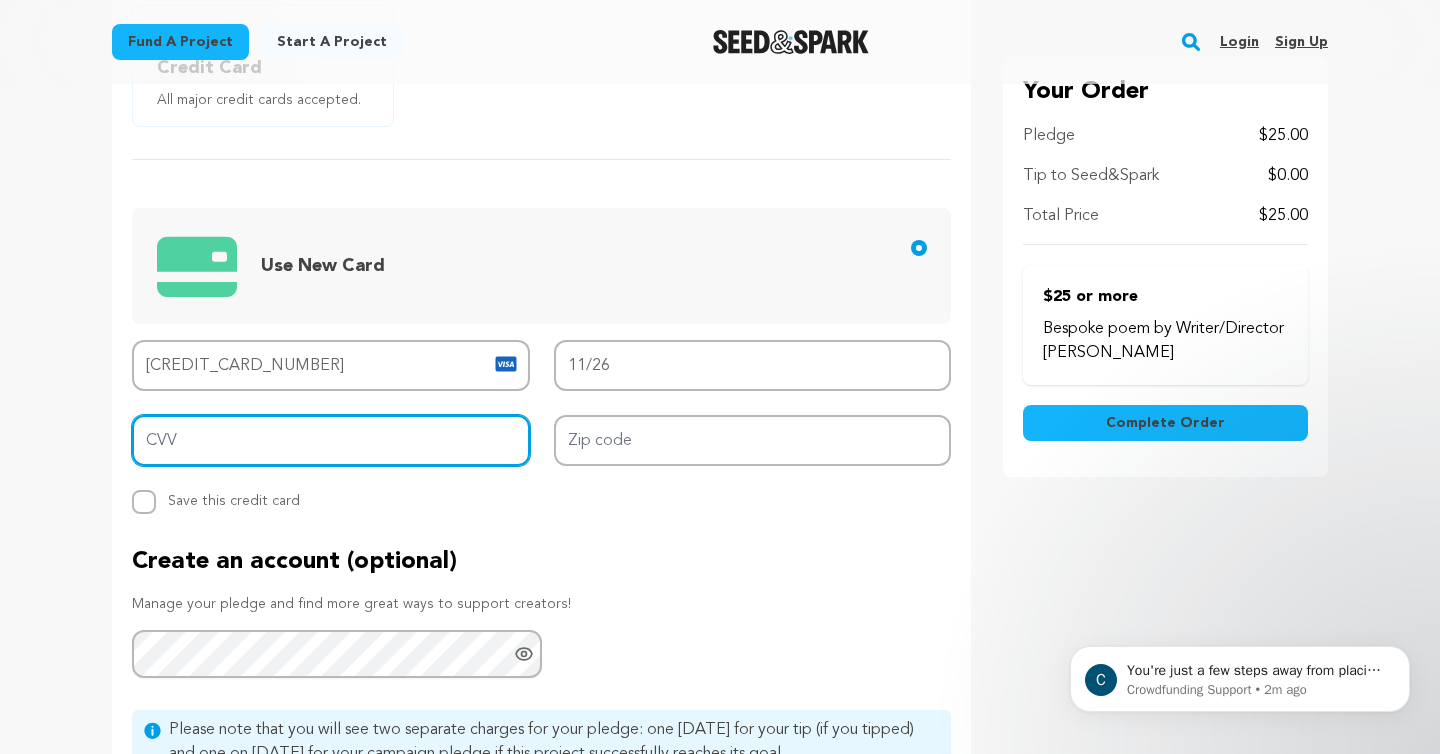click on "CVV" at bounding box center (331, 440) 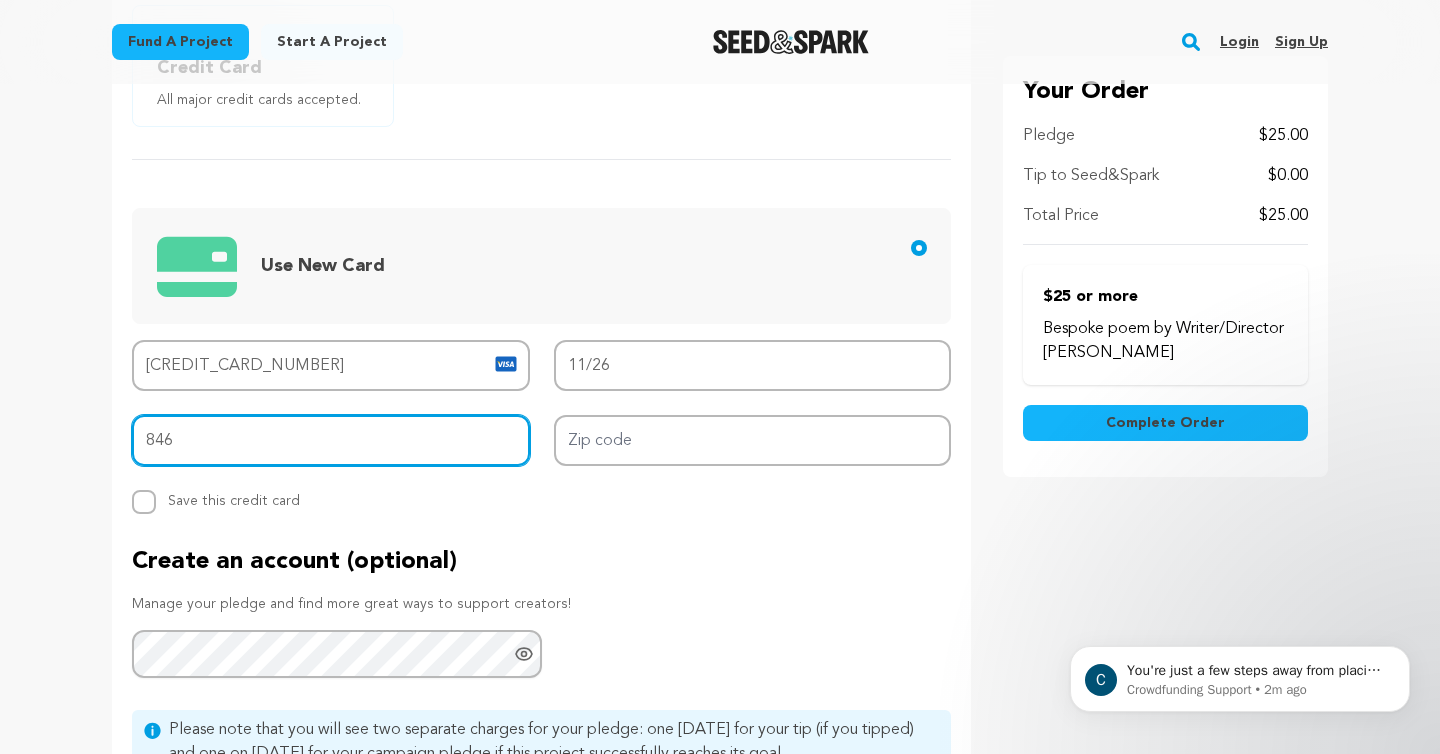 type on "846" 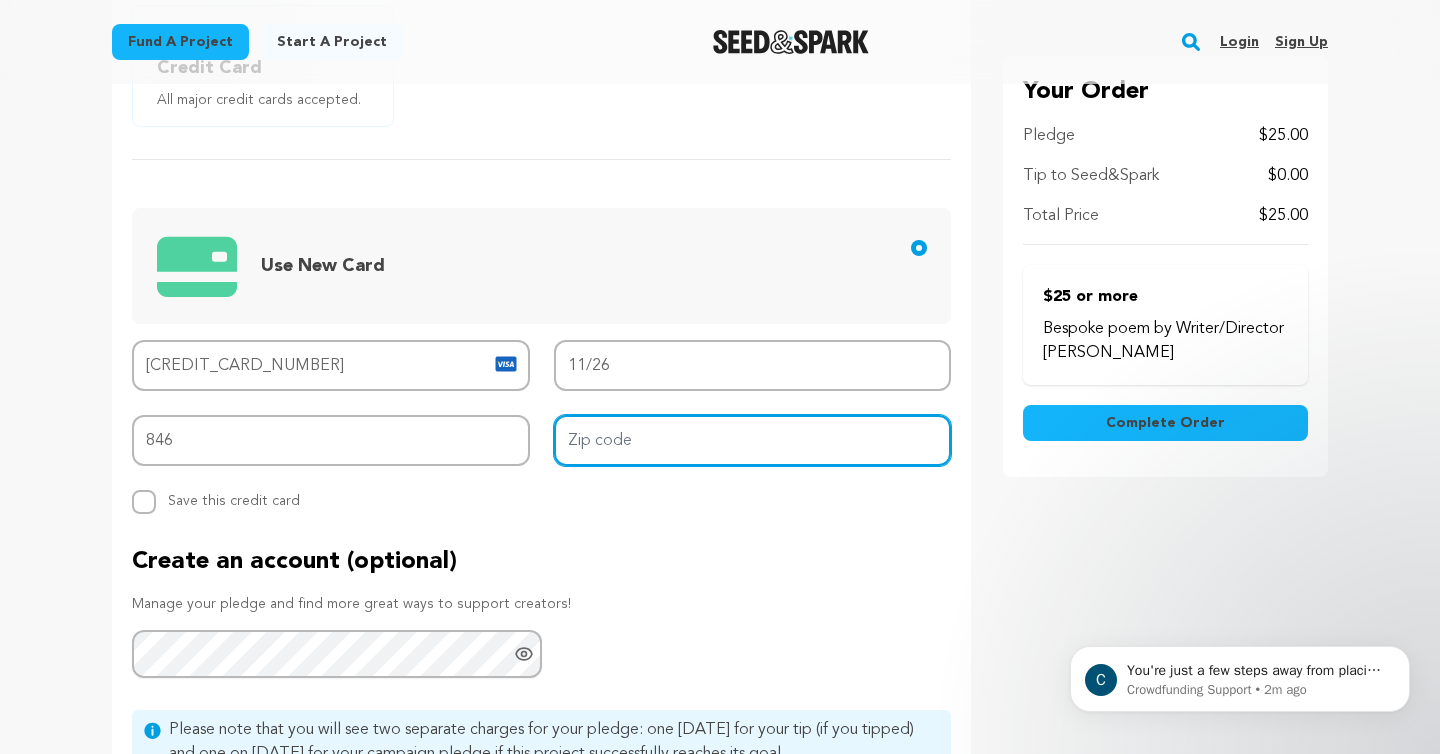 click on "Zip code" at bounding box center [753, 440] 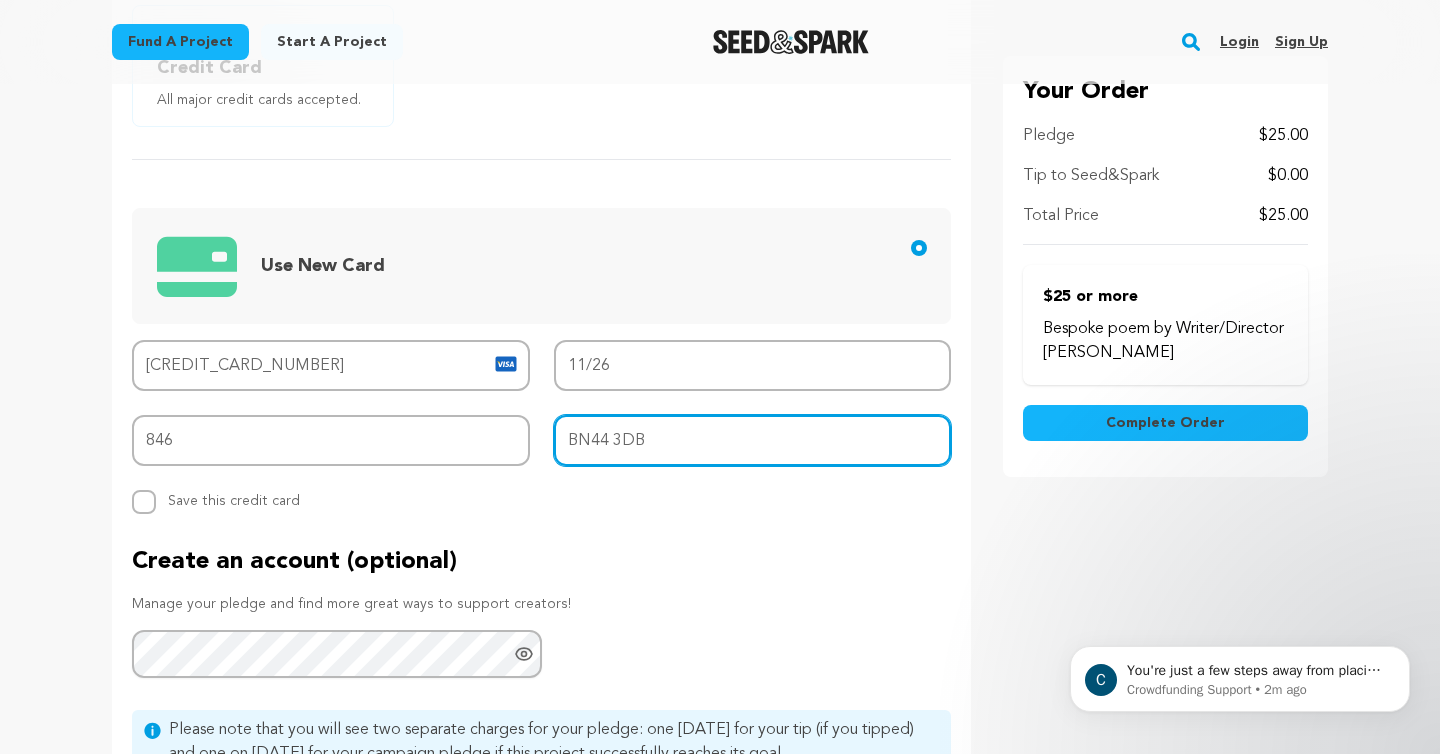 type on "BN44 3DB" 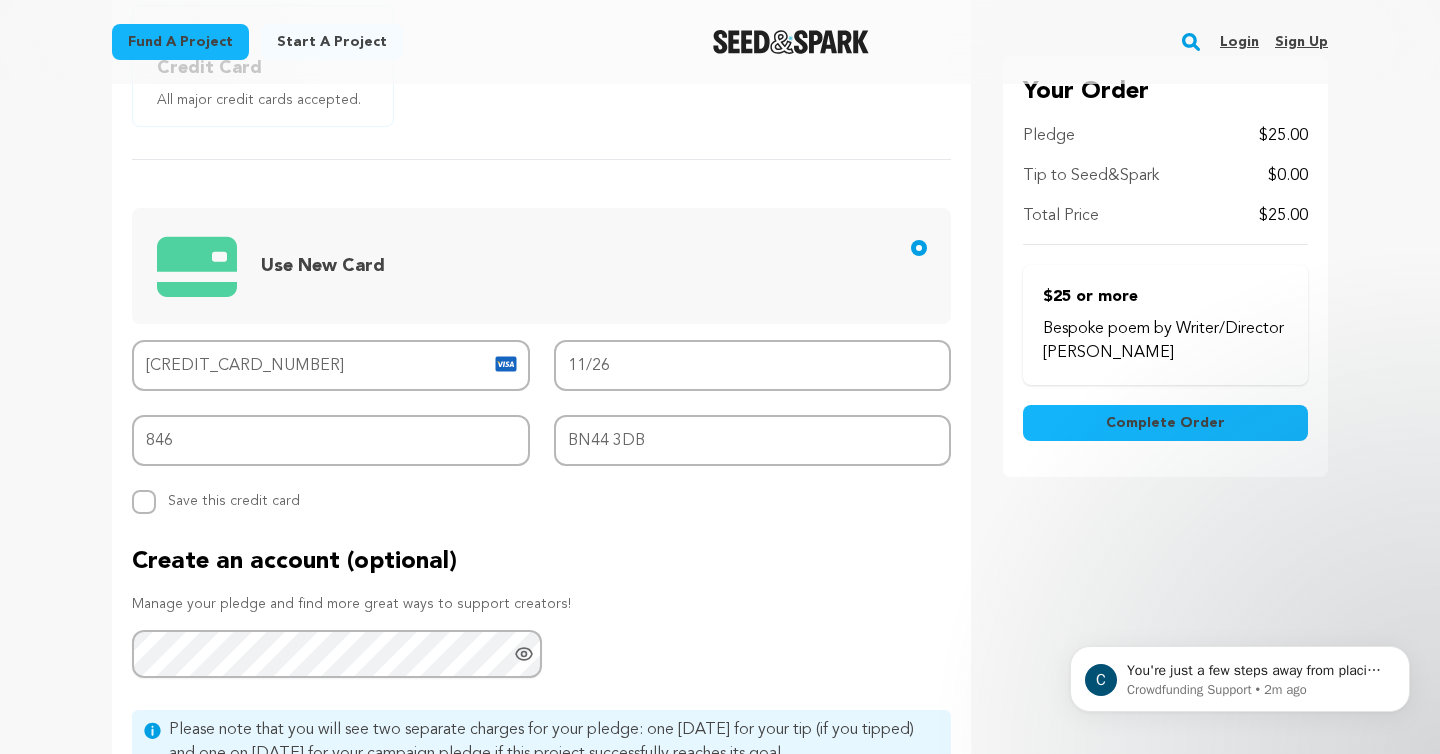 click on "Fund a project
Start a project
Search
Login
Sign up
Start a project" at bounding box center (720, 311) 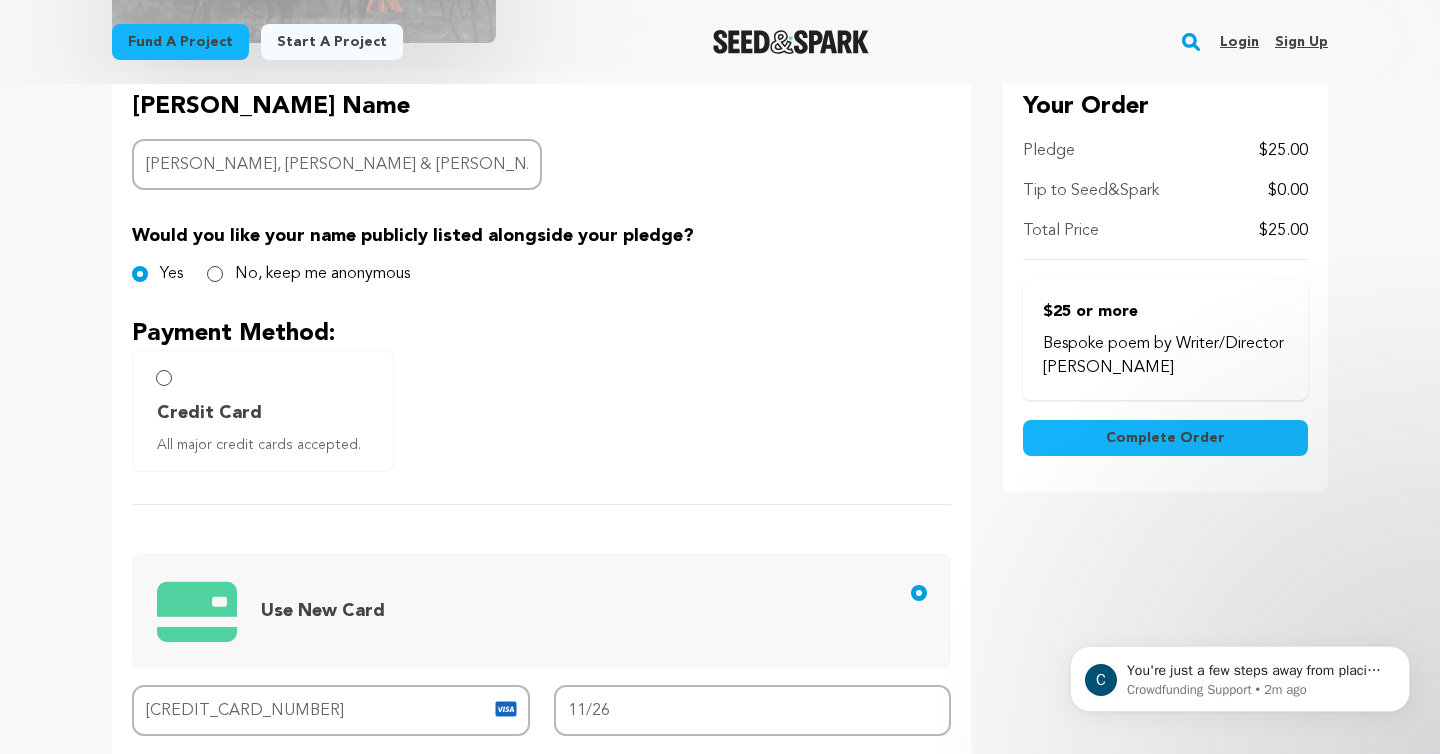 scroll, scrollTop: 434, scrollLeft: 0, axis: vertical 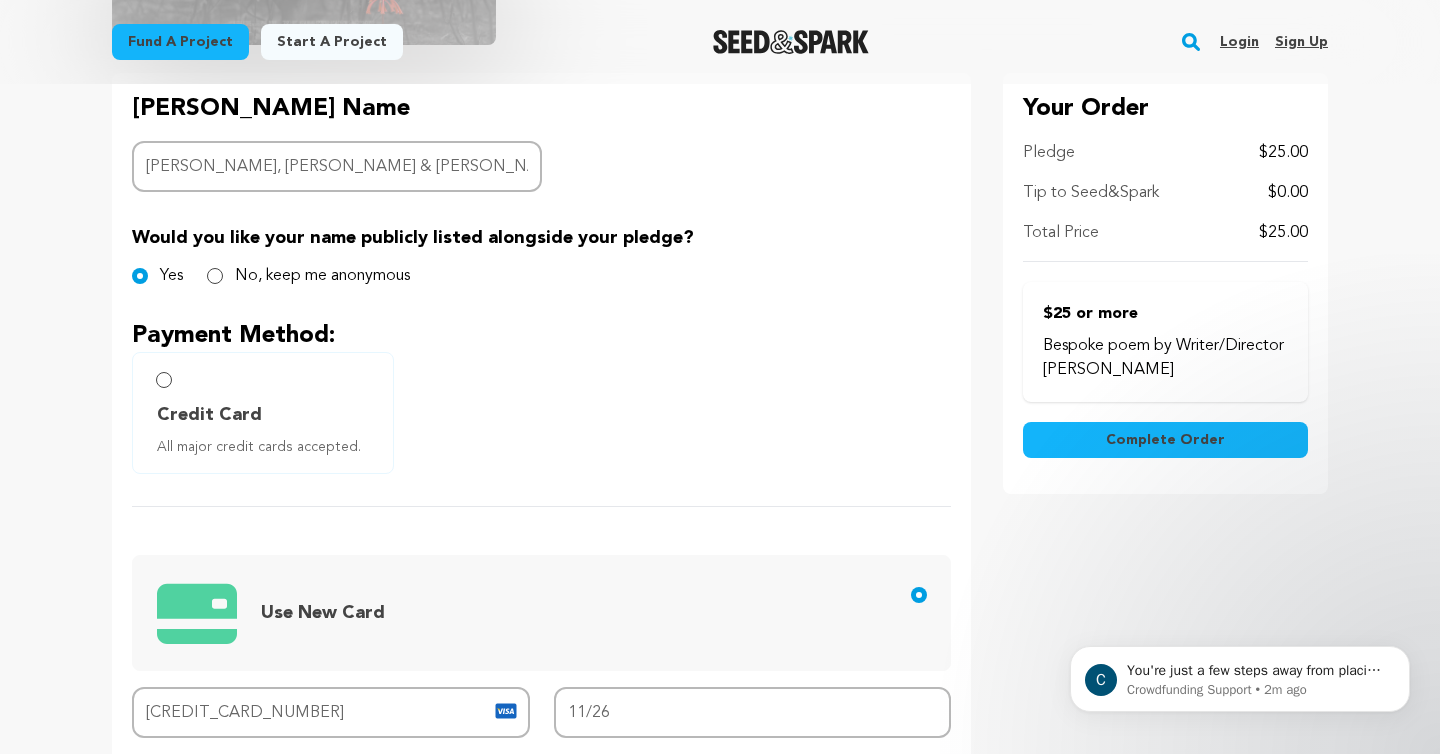 click on "Complete Order" at bounding box center (1165, 440) 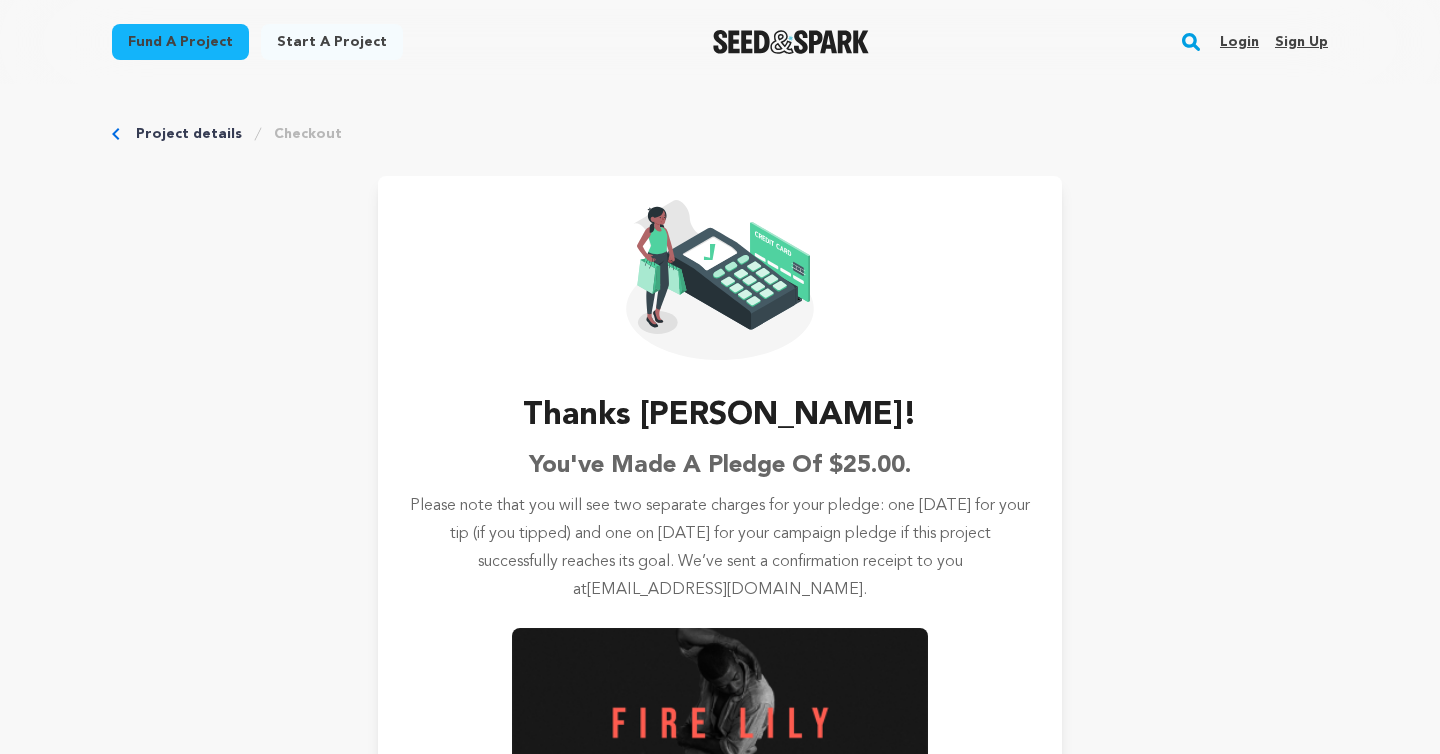 scroll, scrollTop: 0, scrollLeft: 0, axis: both 